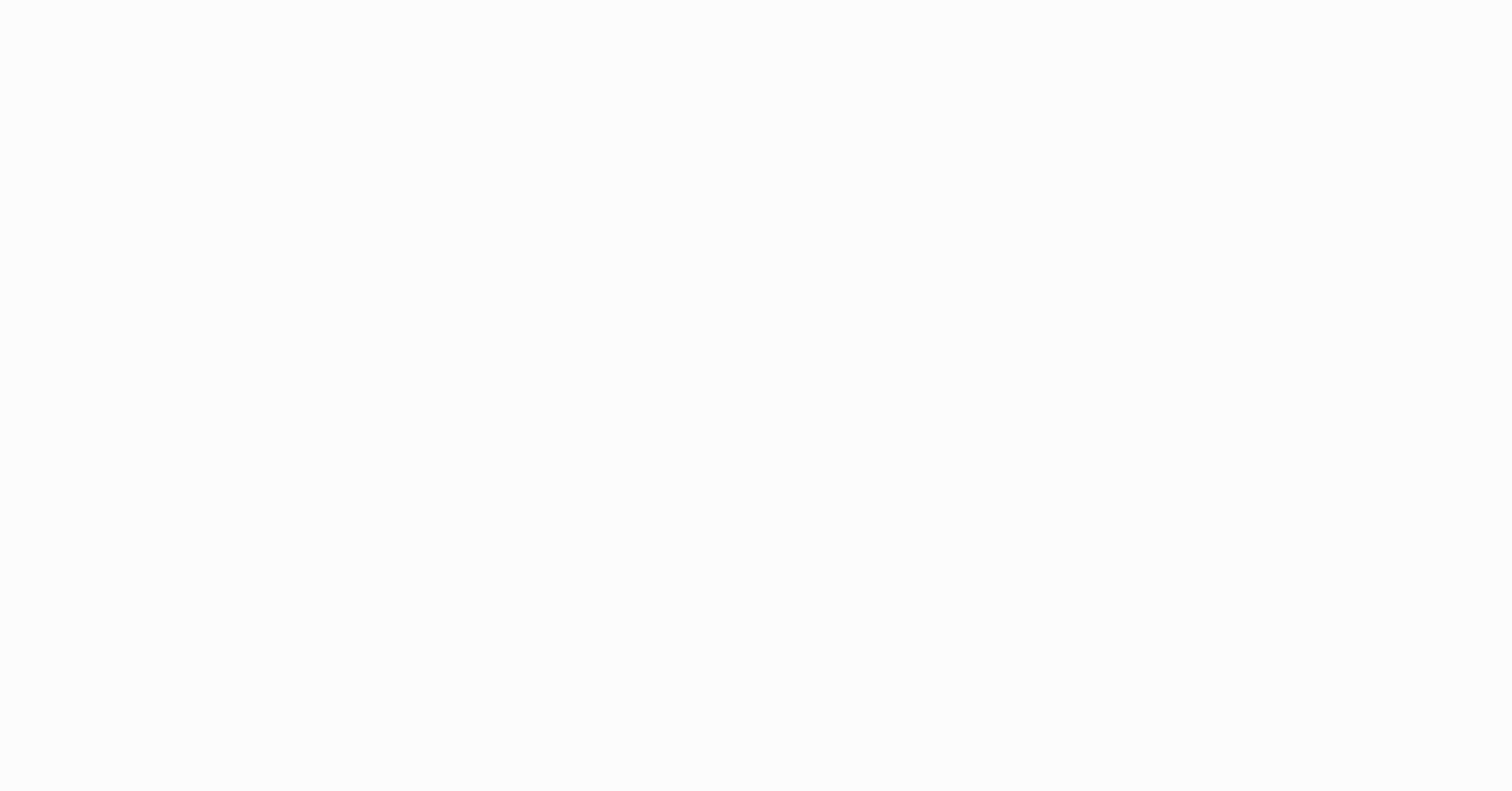 scroll, scrollTop: 0, scrollLeft: 0, axis: both 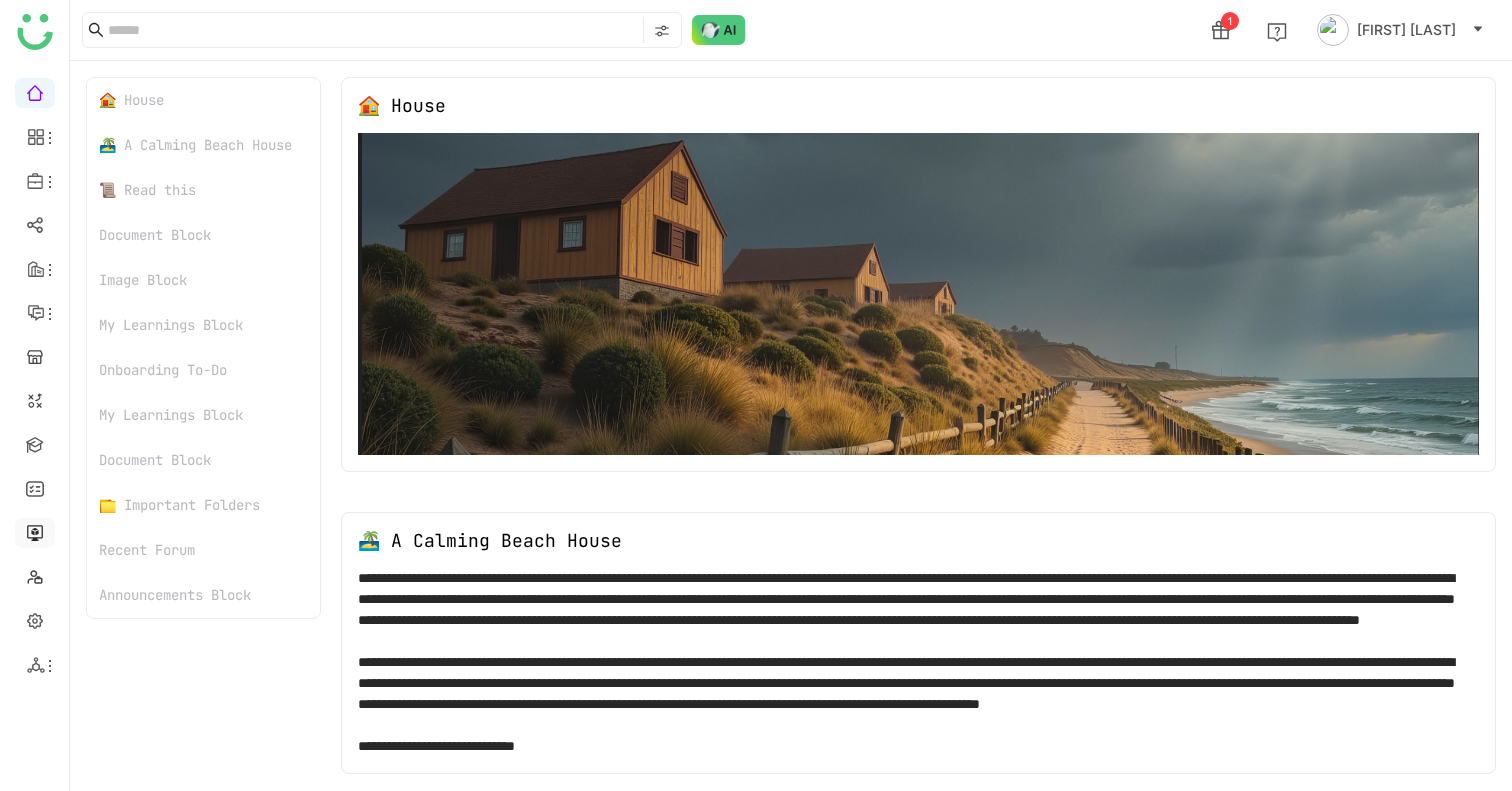 click at bounding box center [35, 531] 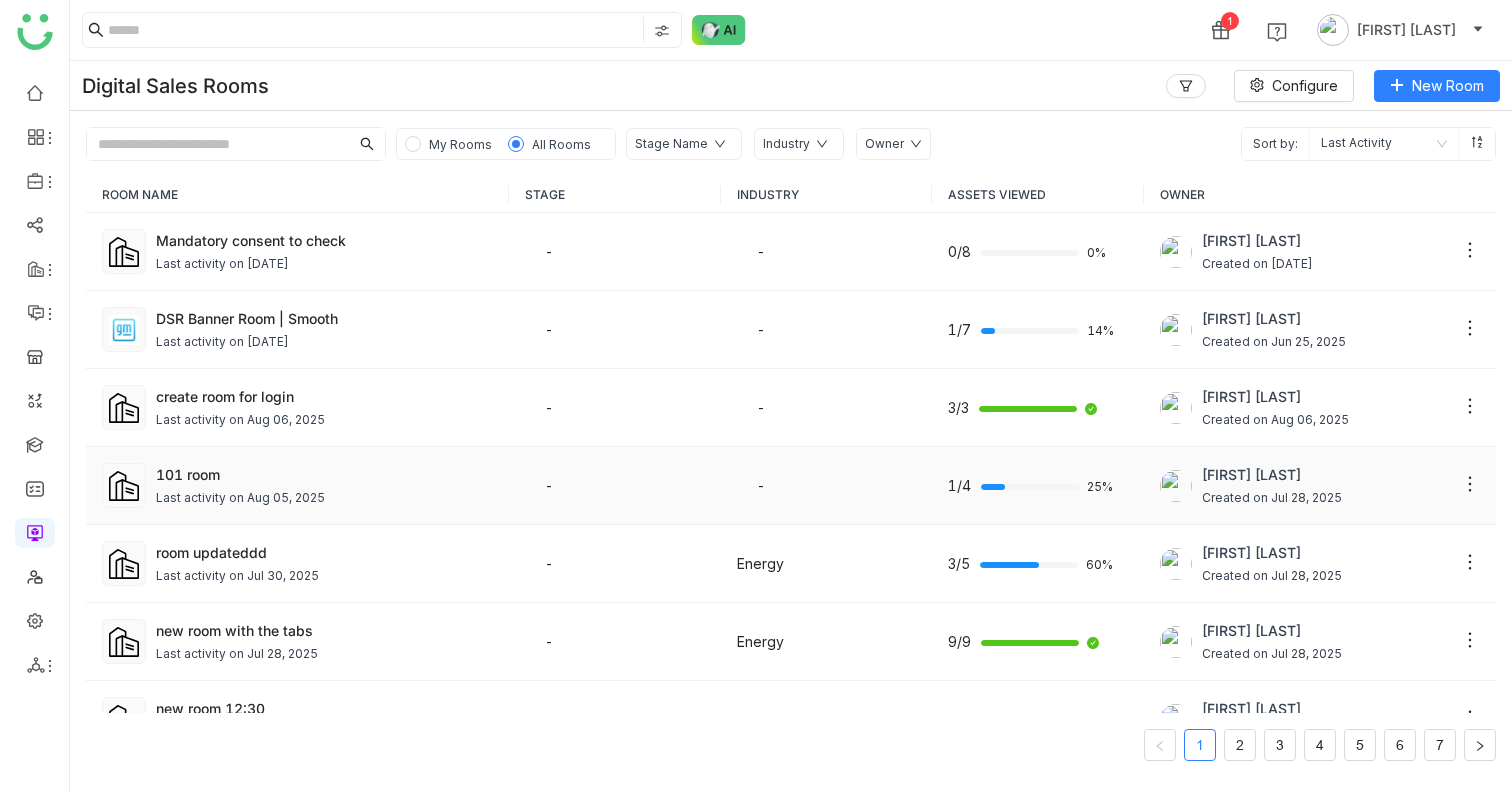 click on "101 room" 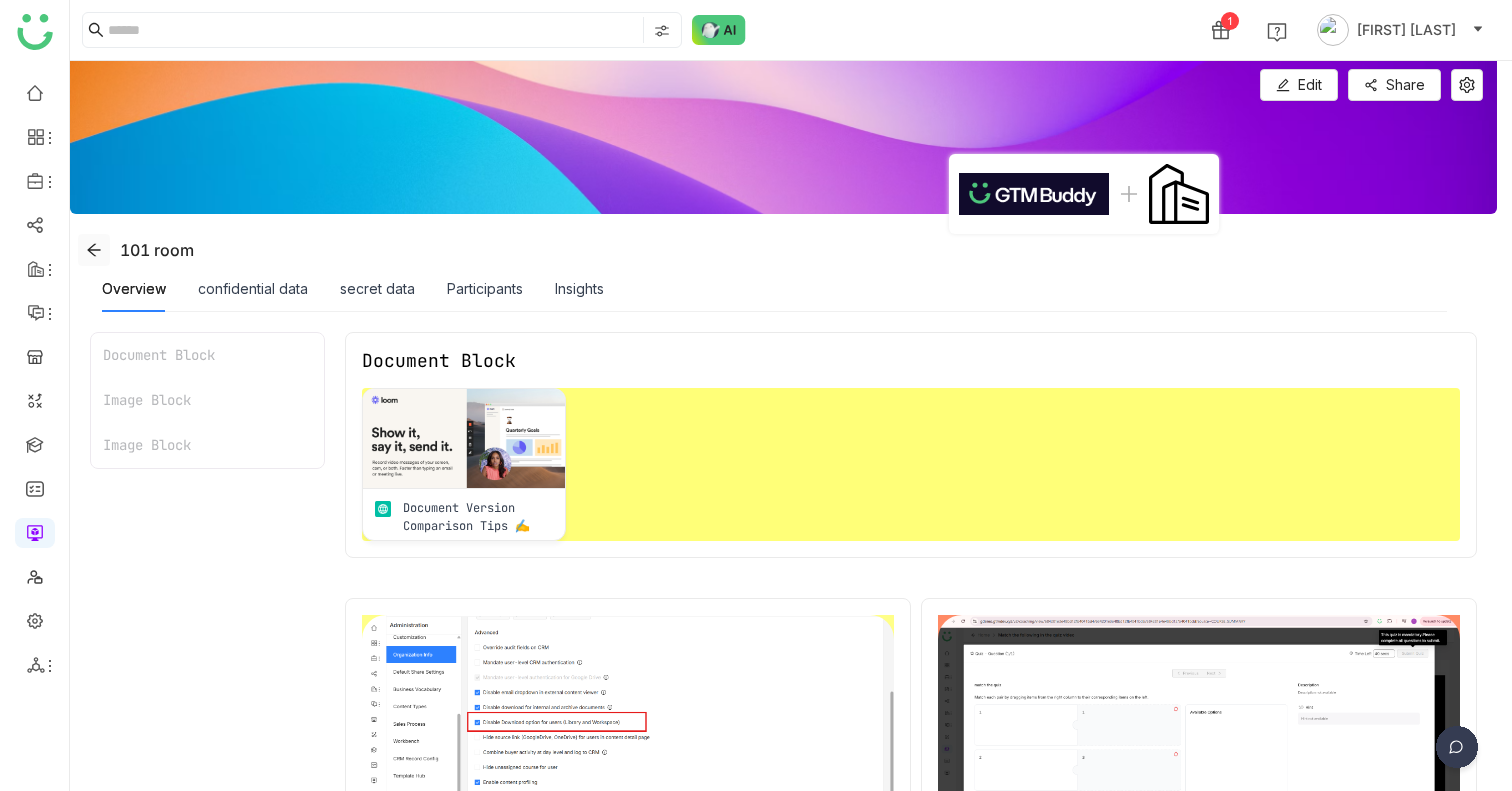 click at bounding box center (94, 250) 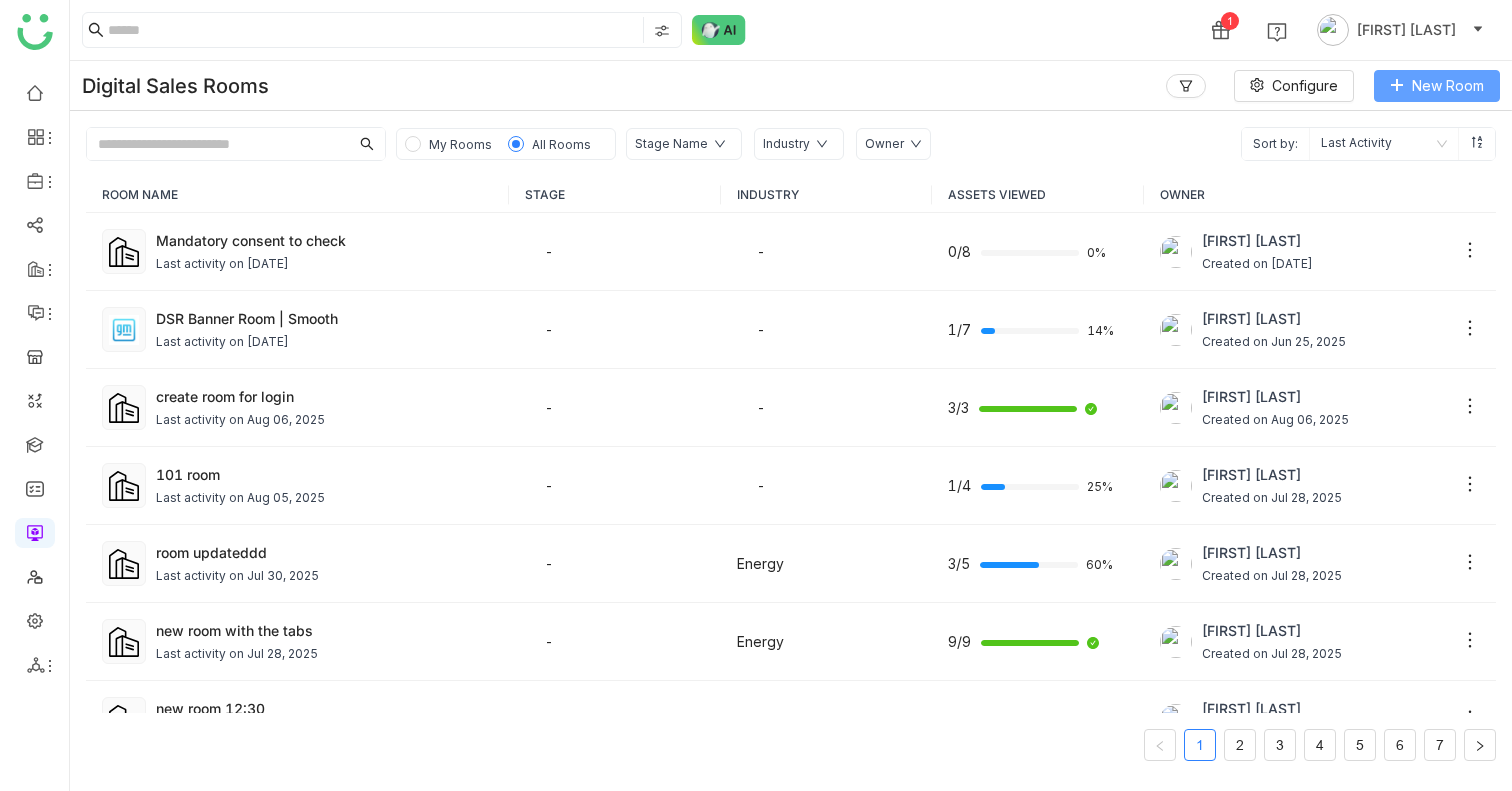 click on "New Room" 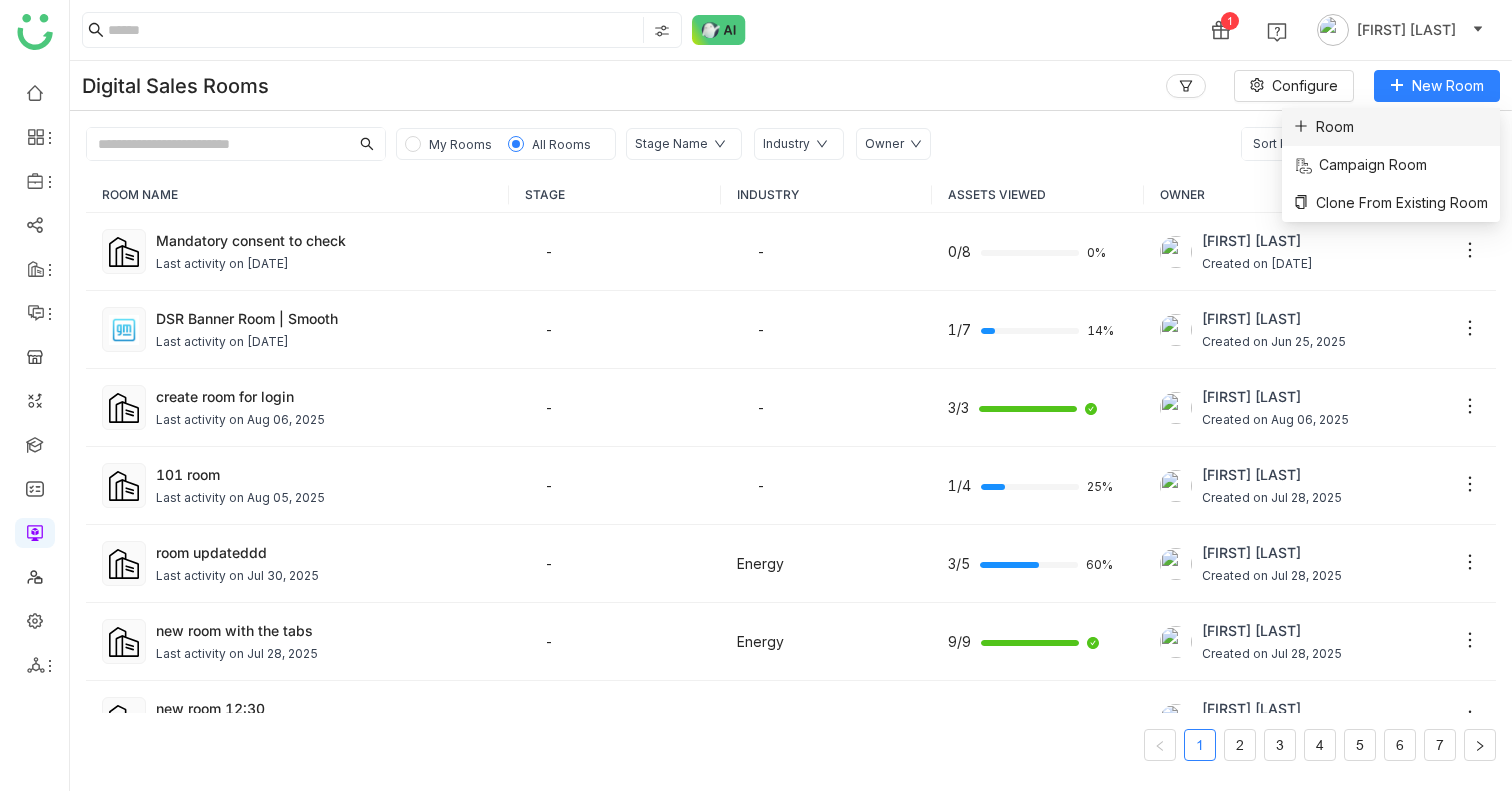 click on "Room" at bounding box center [1391, 127] 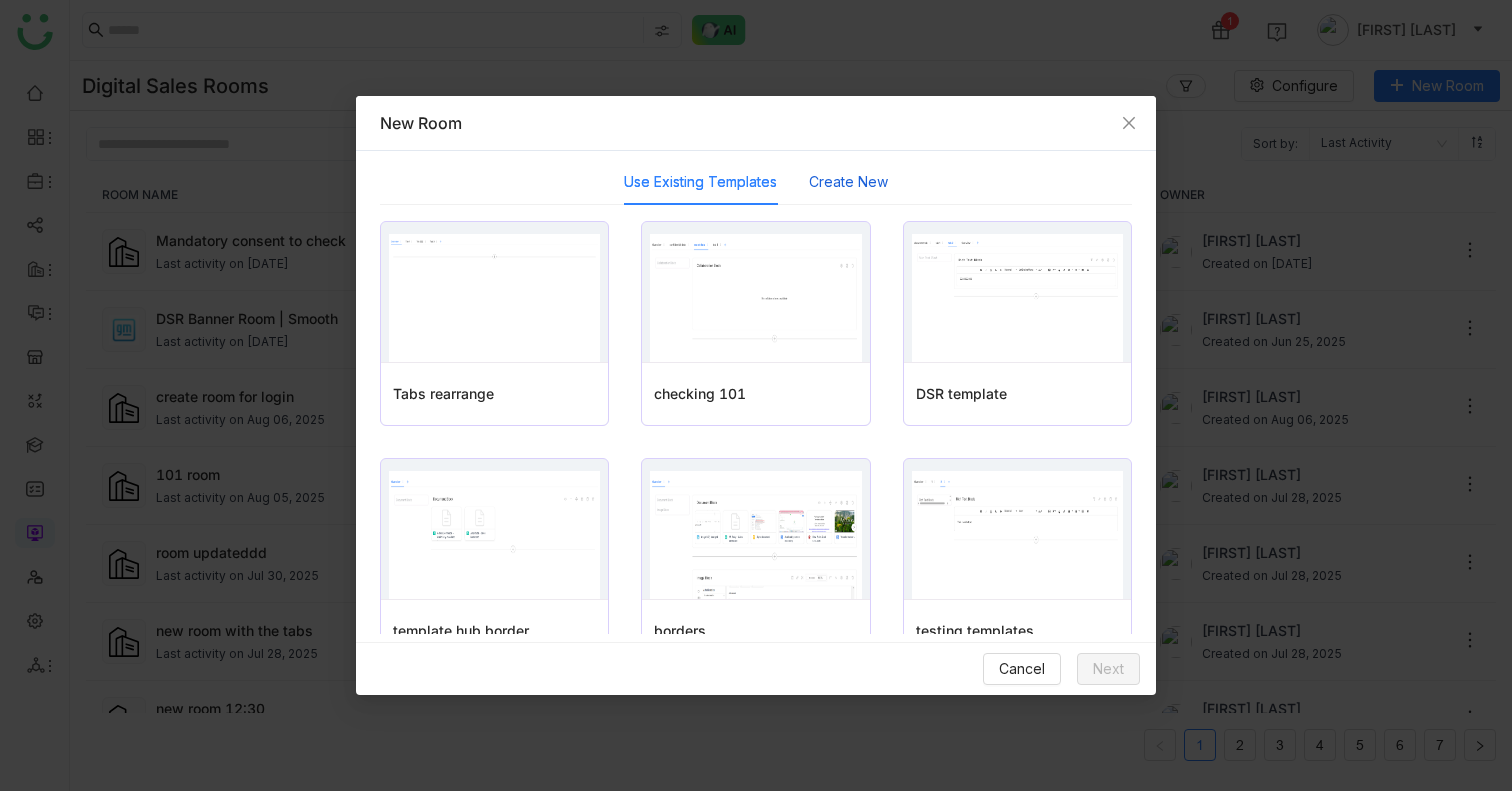 click on "Create New" at bounding box center [848, 182] 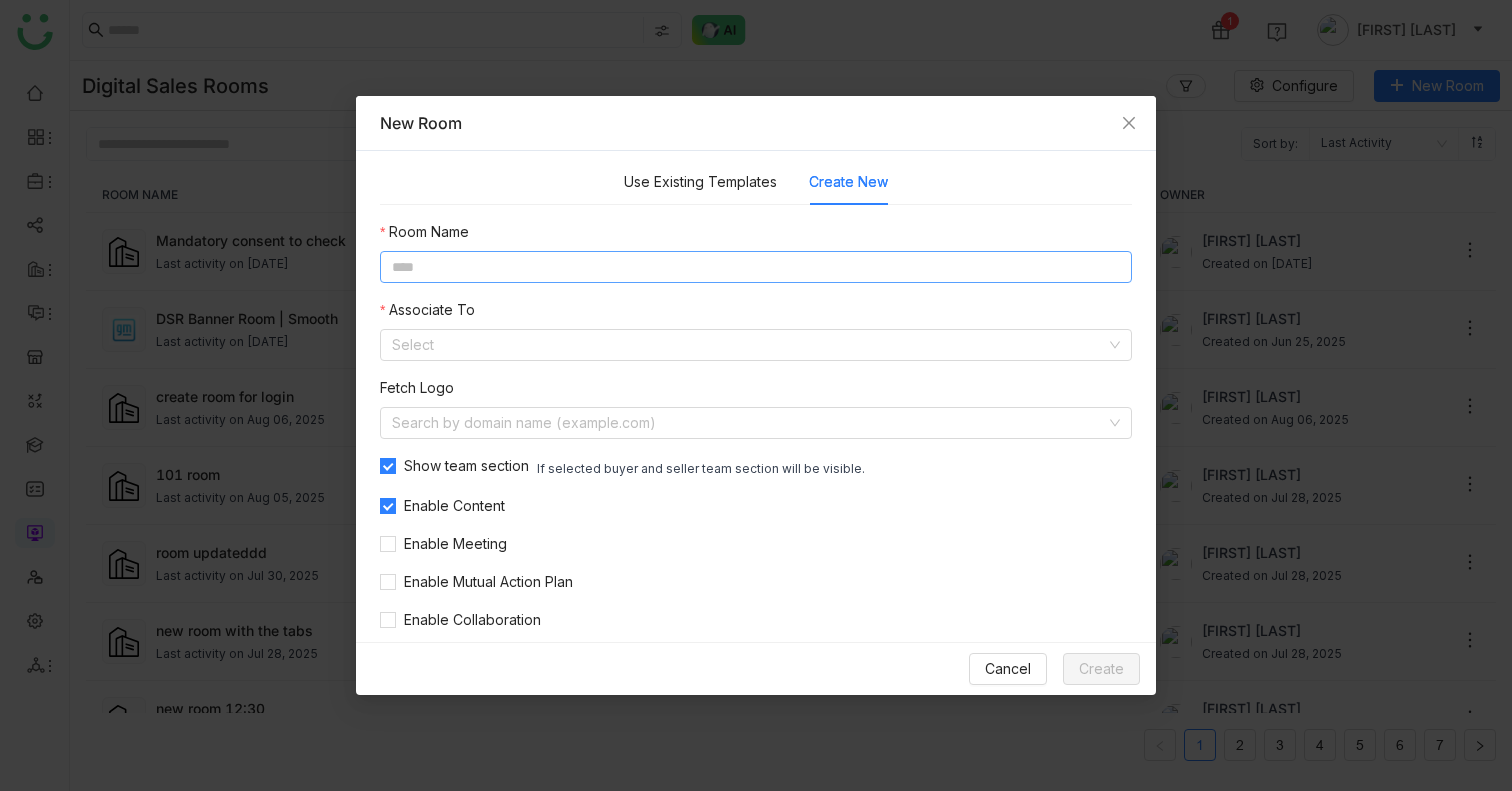 click 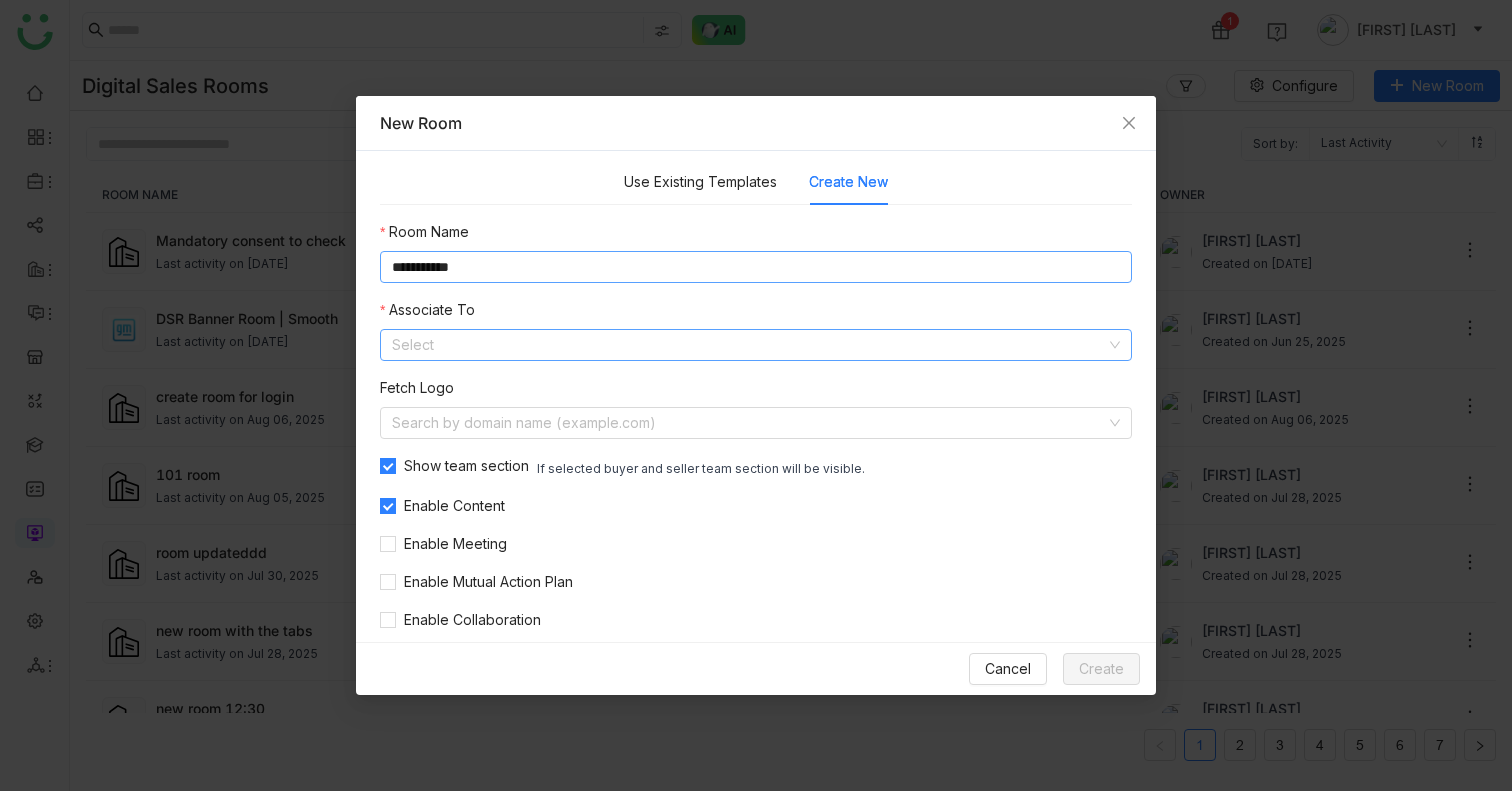 type on "**********" 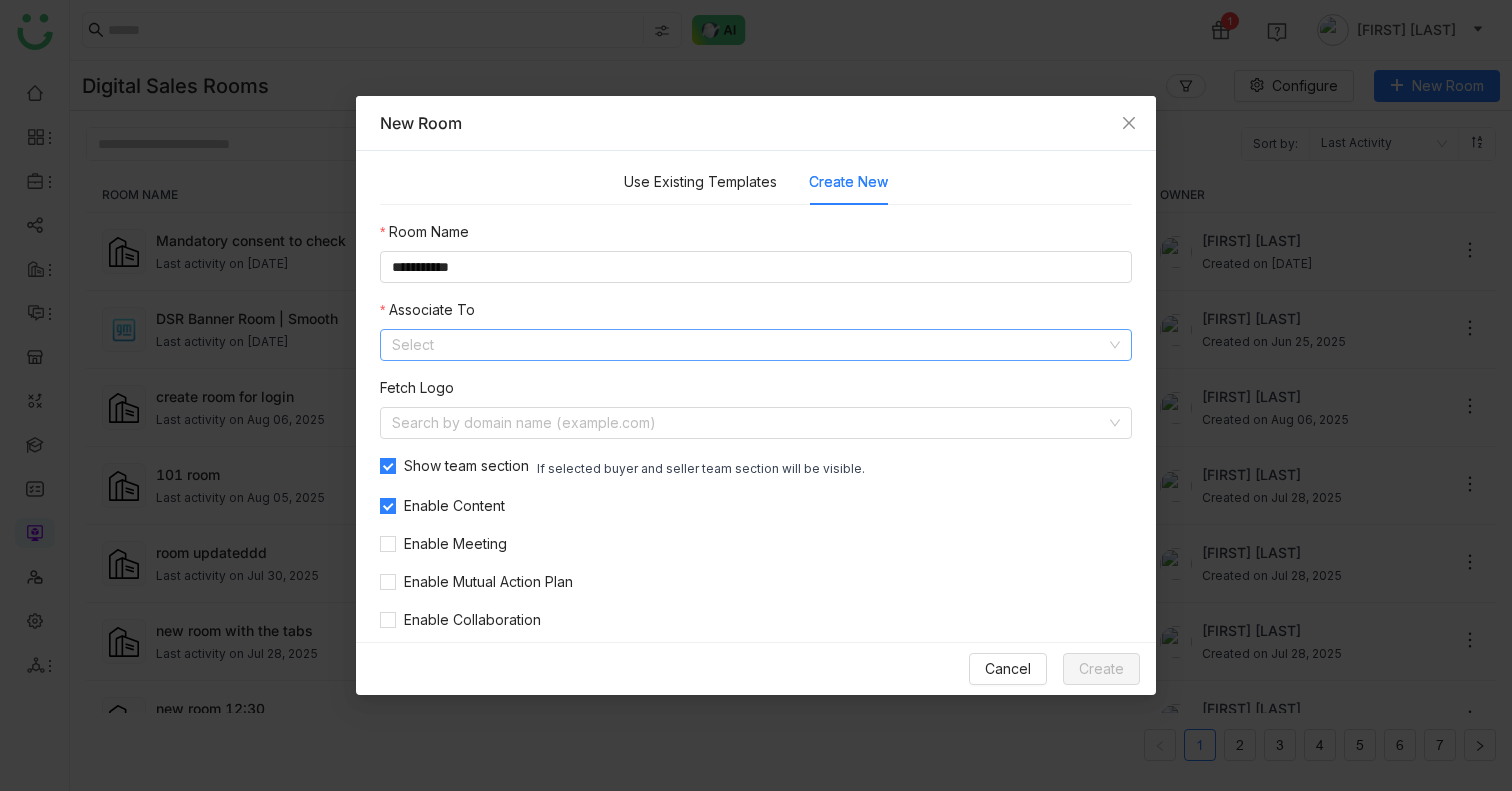 click 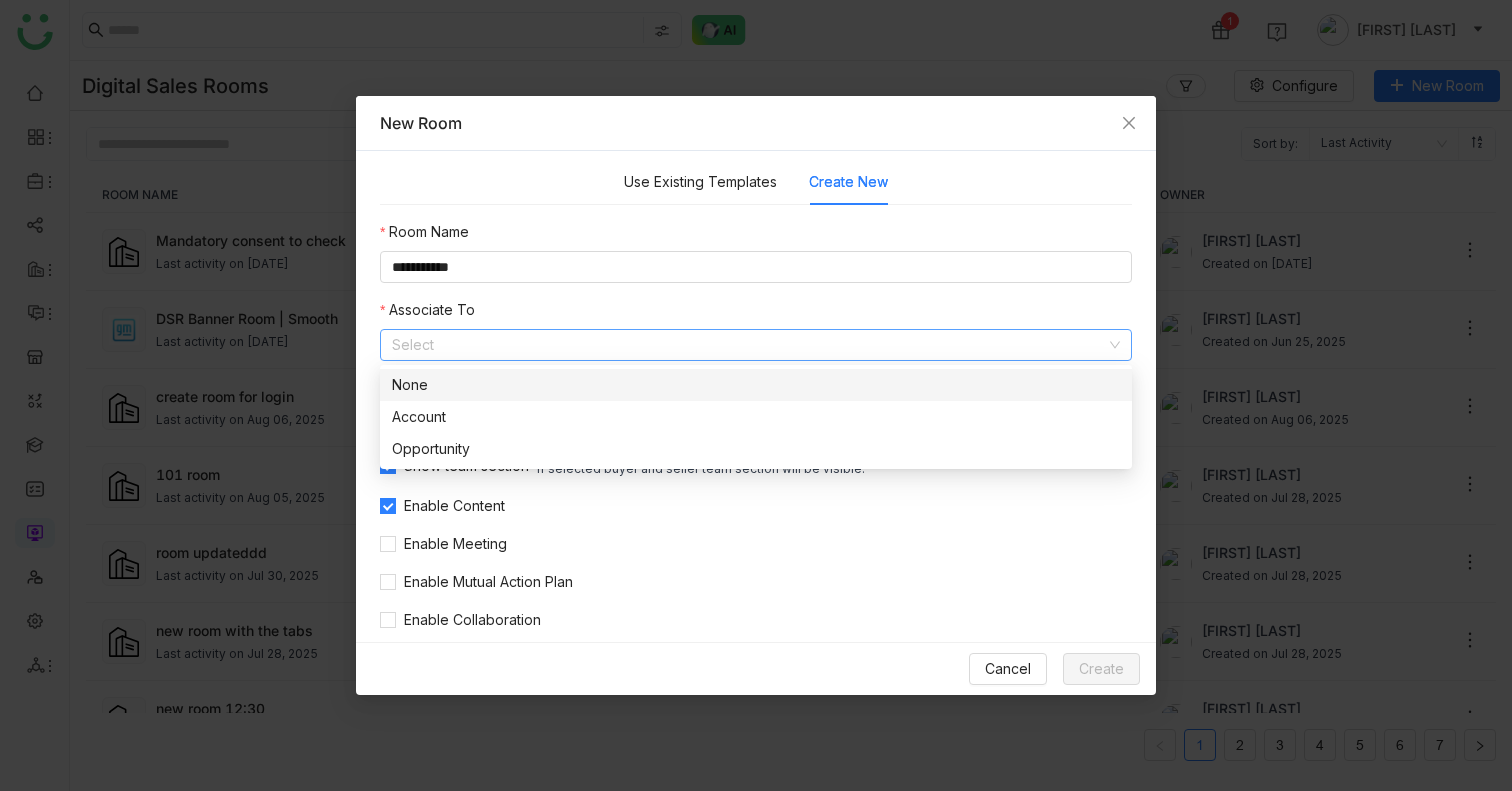 click on "None" at bounding box center [756, 385] 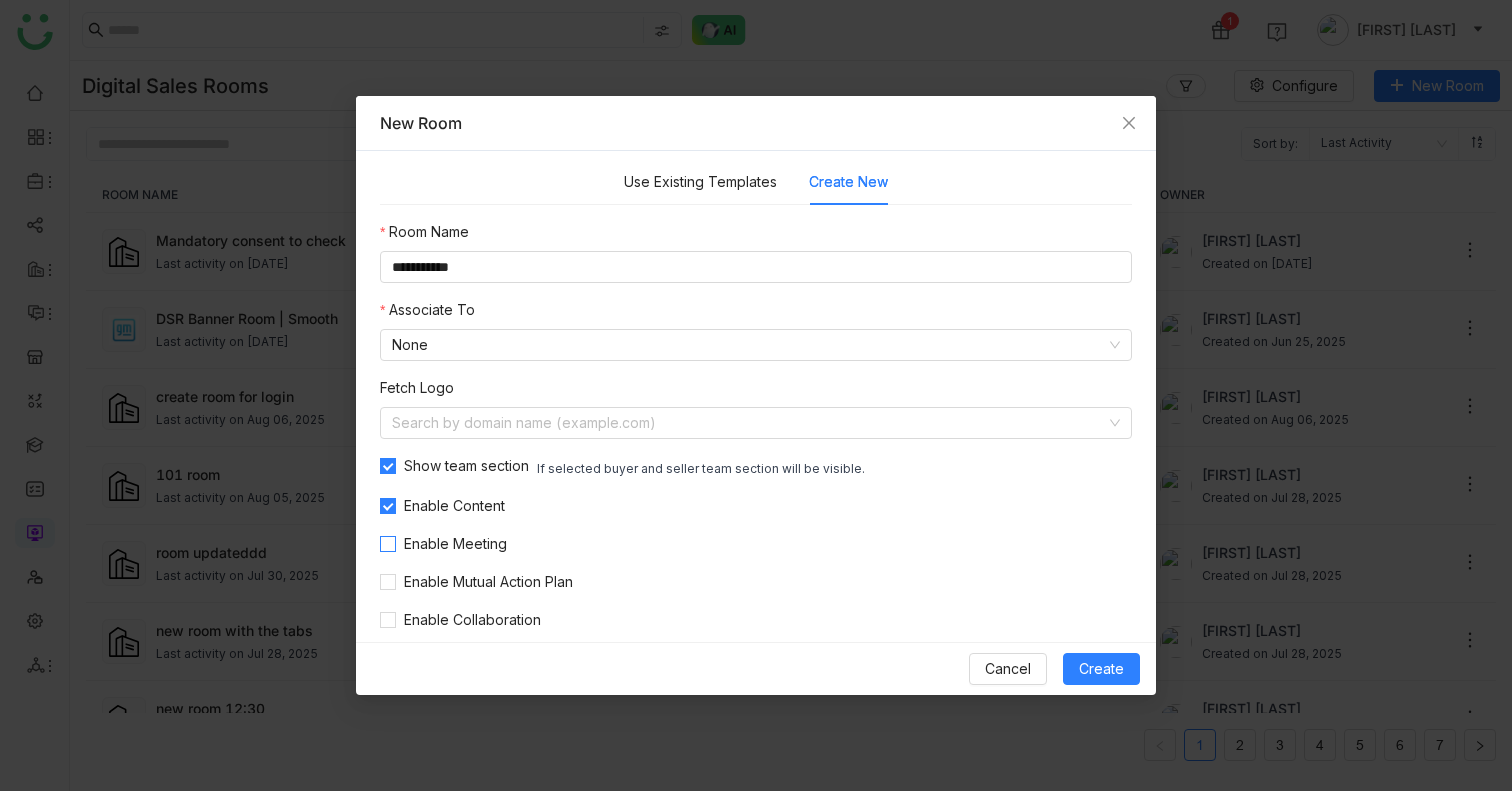 click on "Enable Meeting" at bounding box center [455, 544] 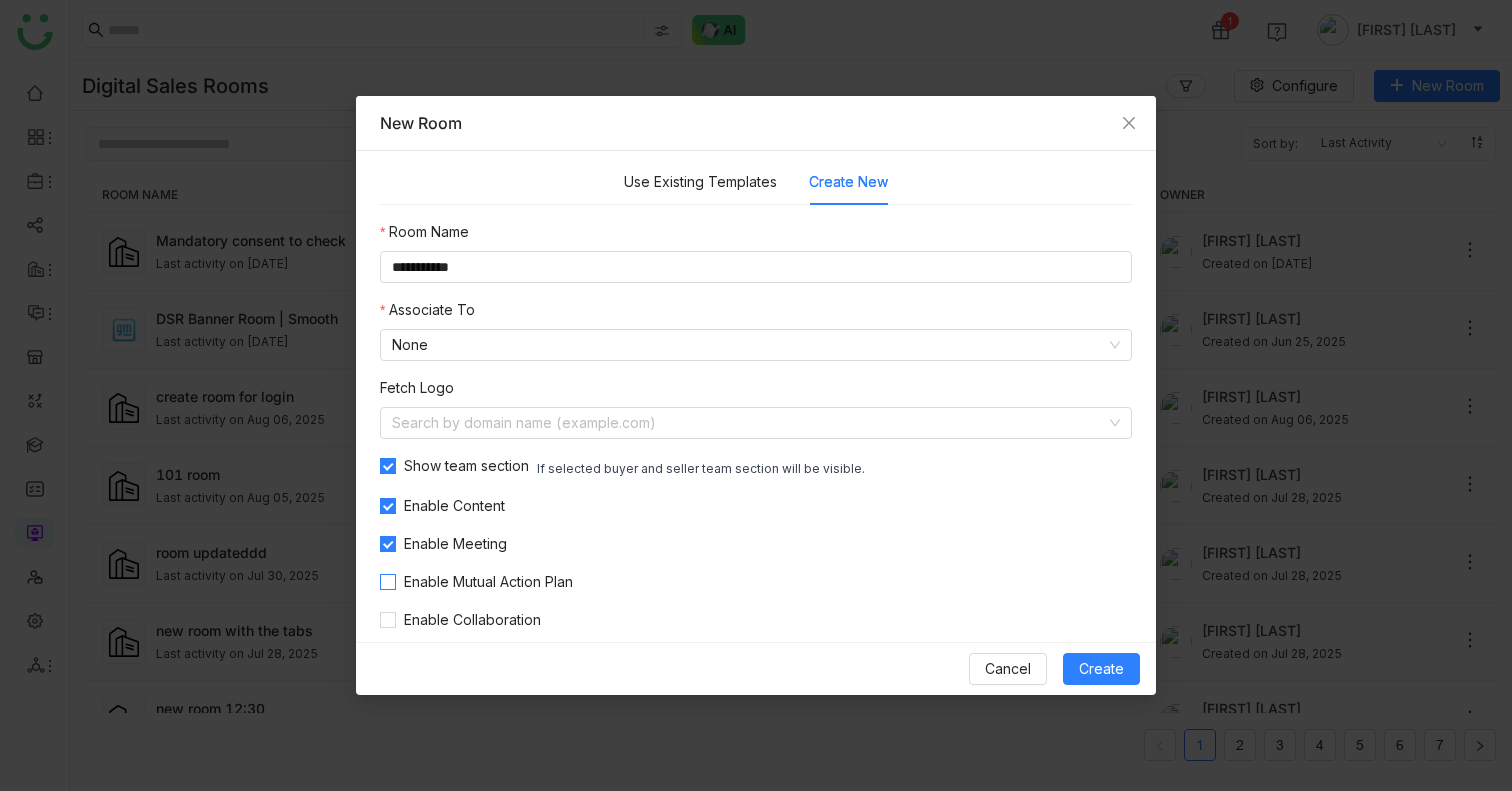 click on "Enable Mutual Action Plan" at bounding box center (488, 582) 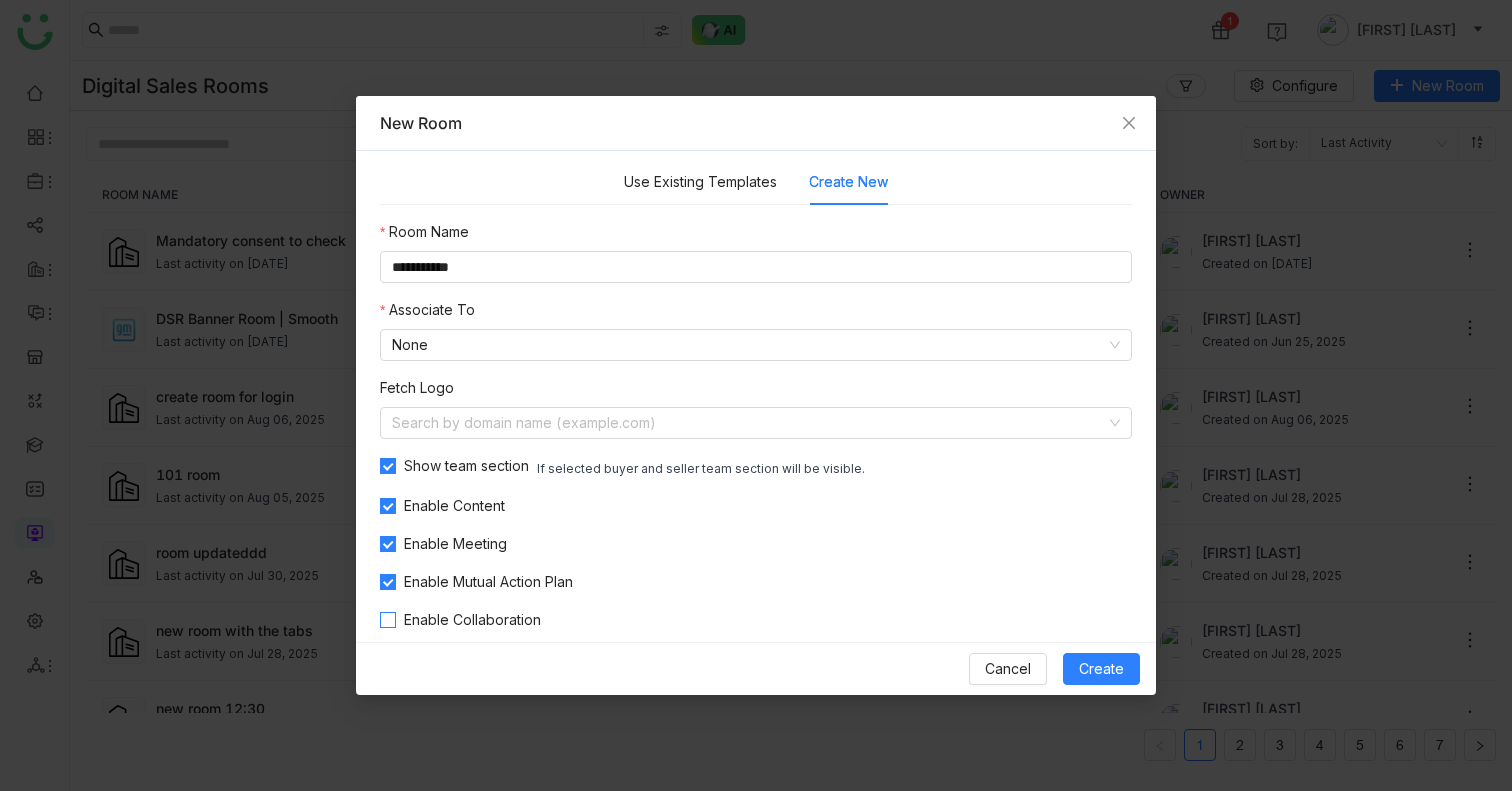 click on "Enable Collaboration" at bounding box center [472, 620] 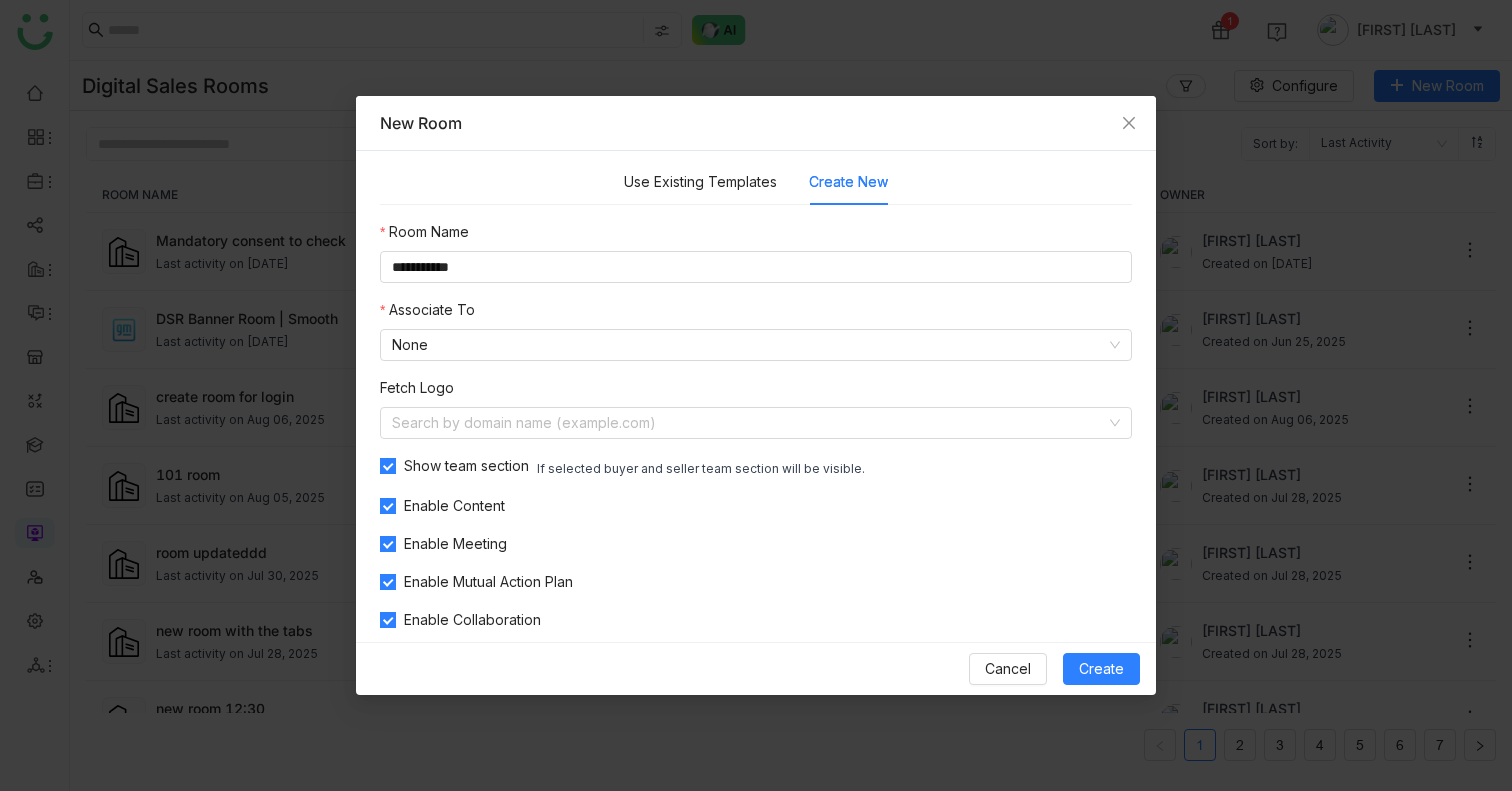 scroll, scrollTop: 91, scrollLeft: 0, axis: vertical 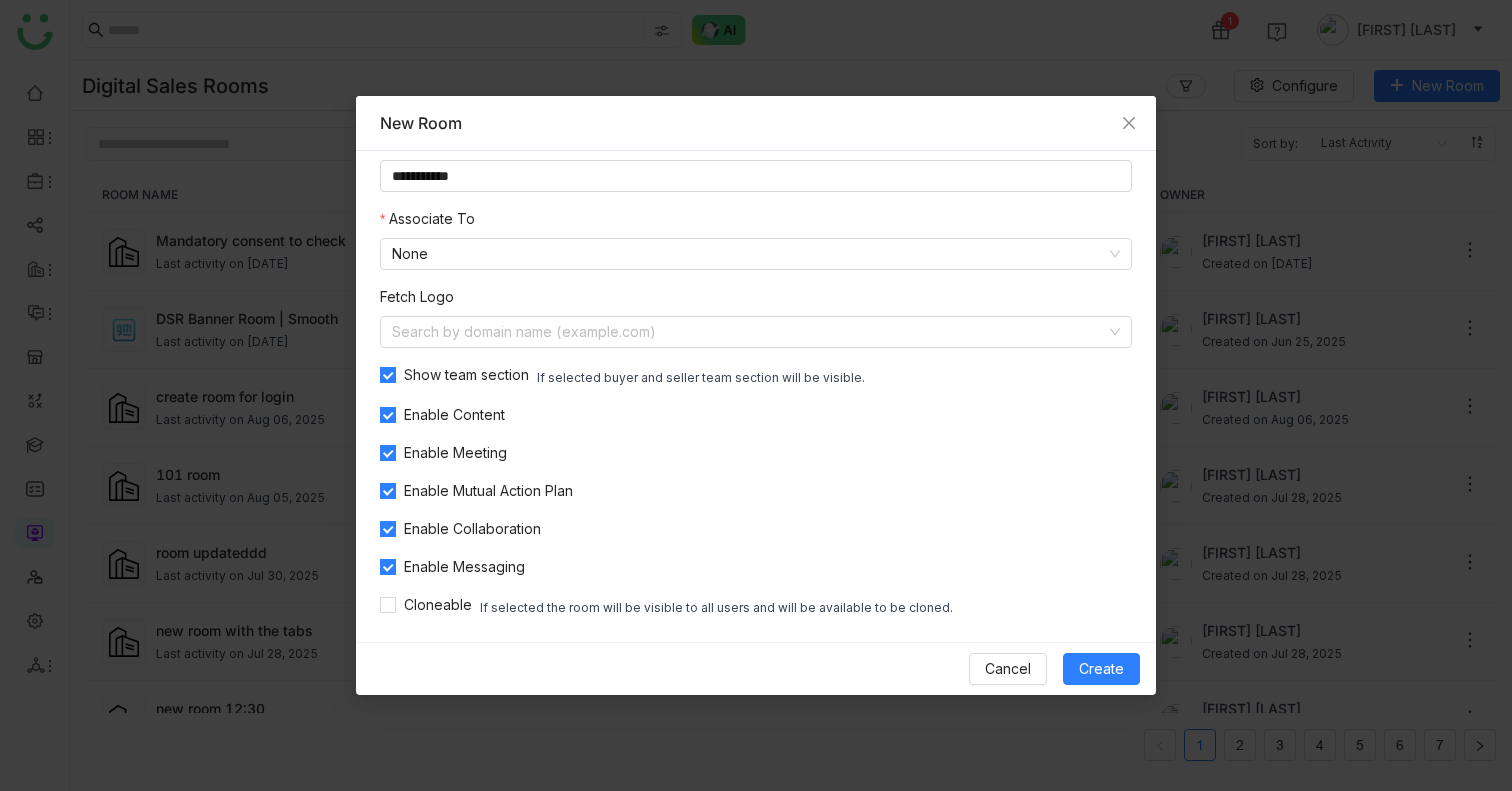 click on "If selected the room will be visible to all users and will be available to be cloned." at bounding box center [716, 608] 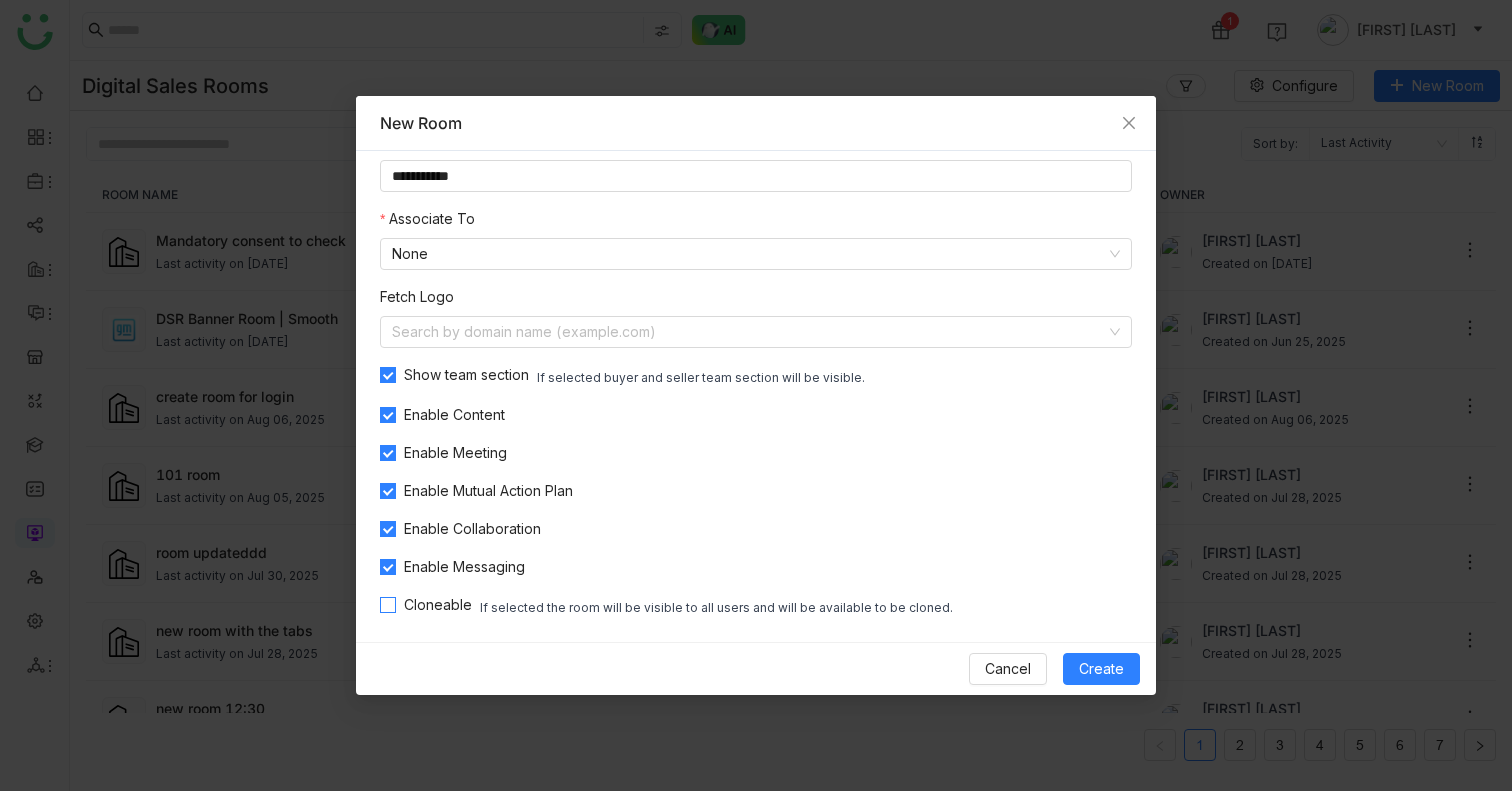 click on "Cloneable" at bounding box center [438, 605] 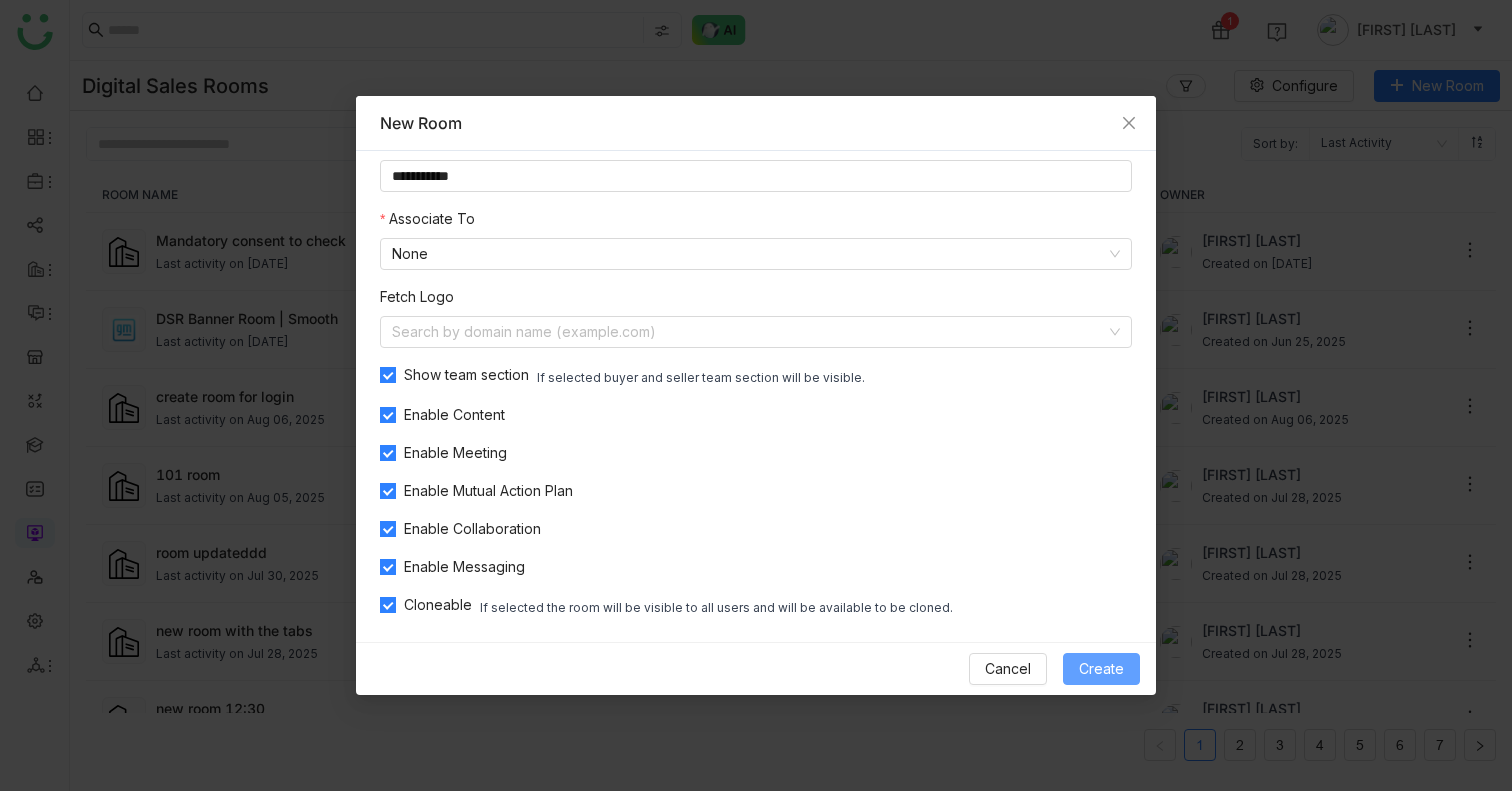 click on "Create" at bounding box center [1101, 669] 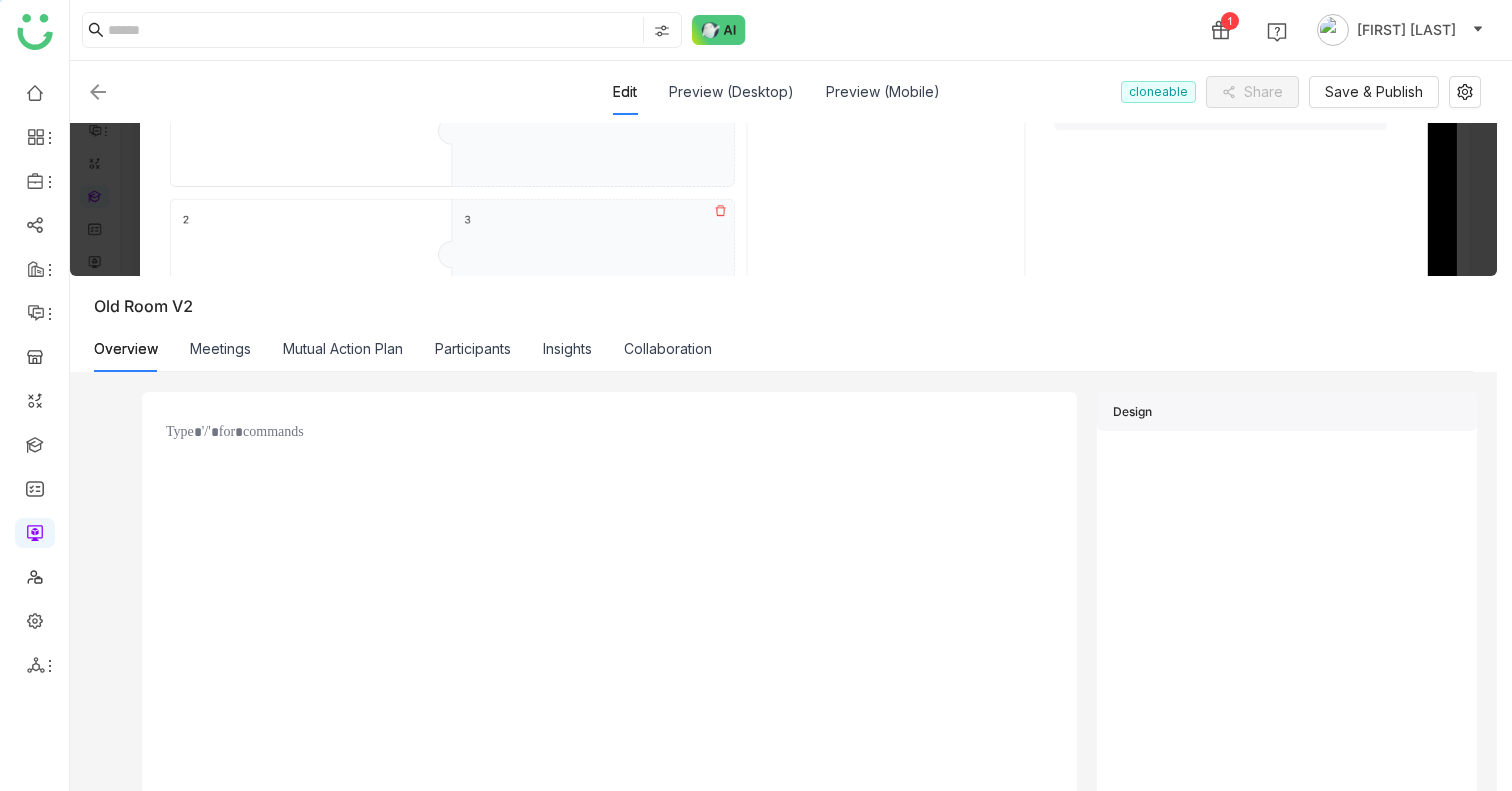 click on "Edit   Preview (Desktop)   Preview (Mobile)   cloneable   Share   Save & Publish" at bounding box center [783, 92] 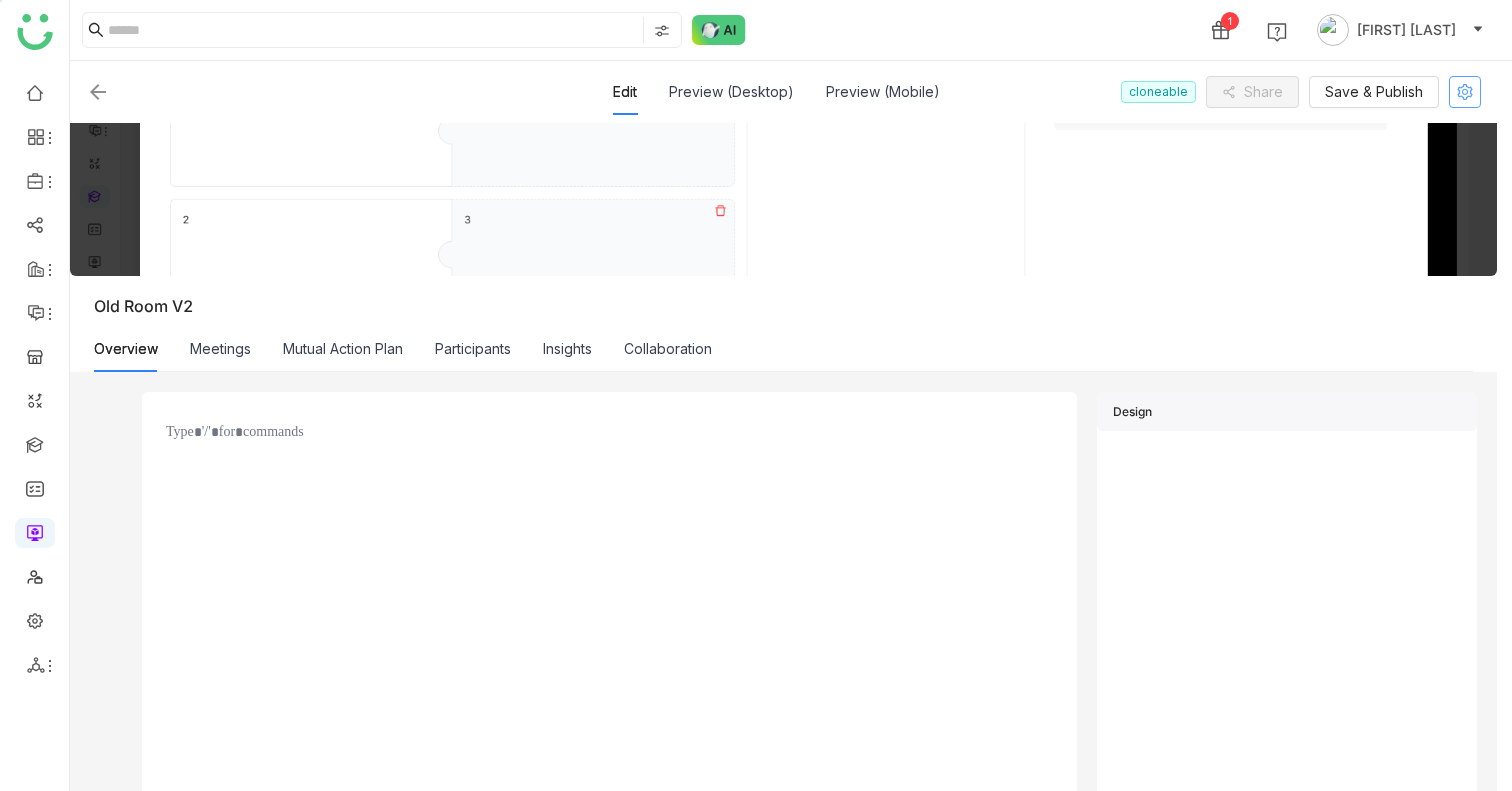 click at bounding box center (1465, 92) 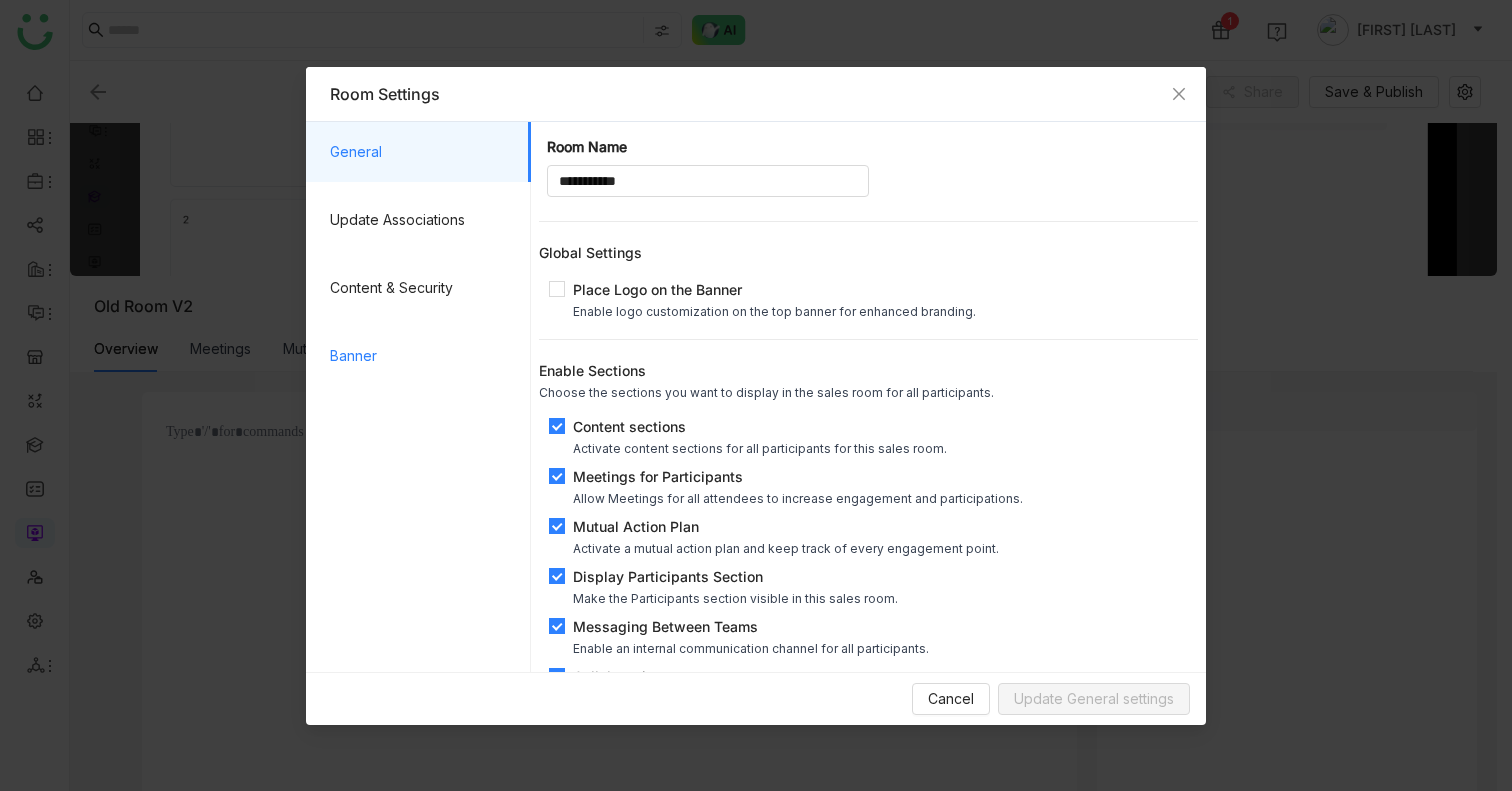 click on "Banner" at bounding box center [422, 356] 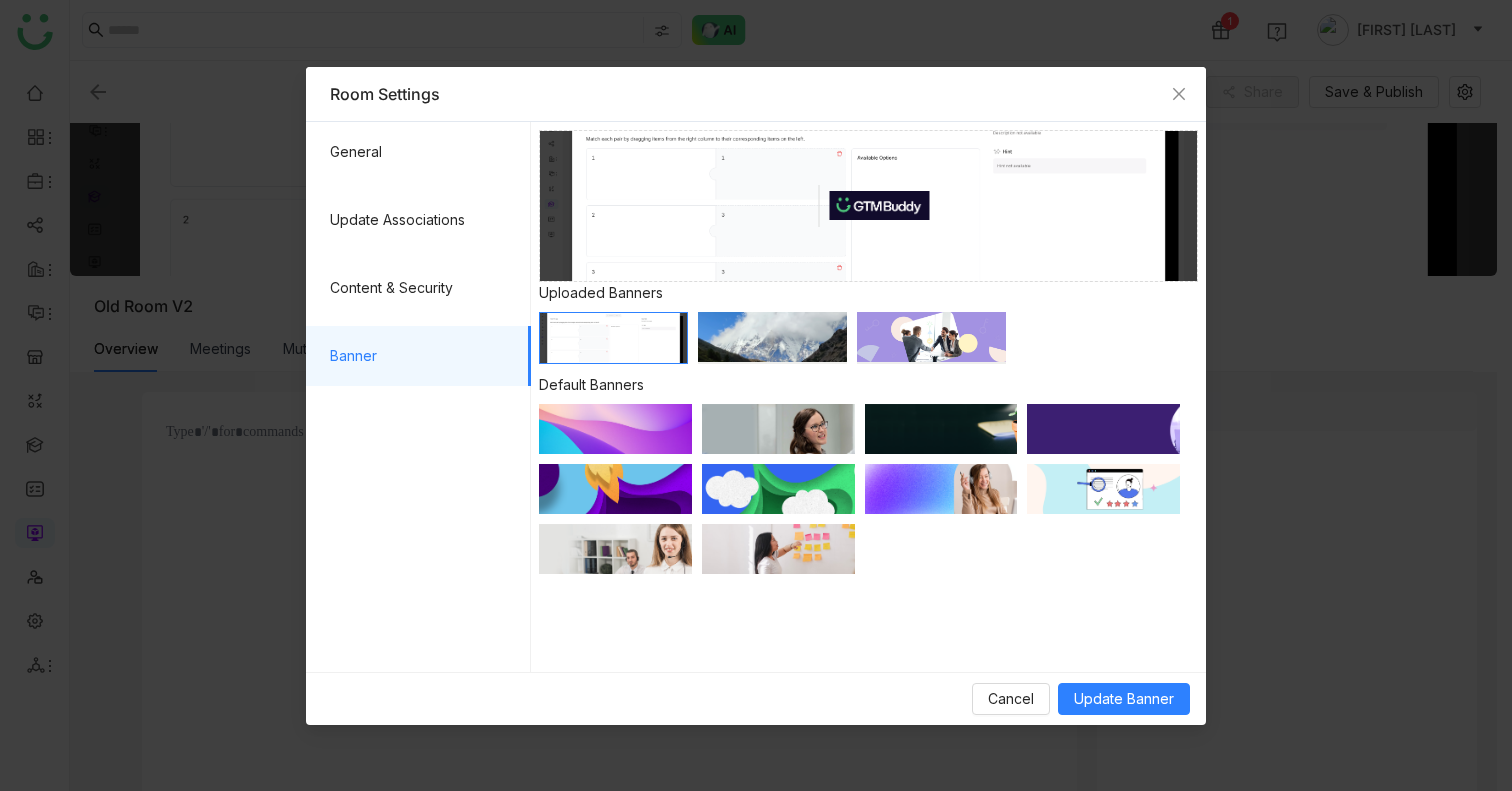 click at bounding box center (615, 429) 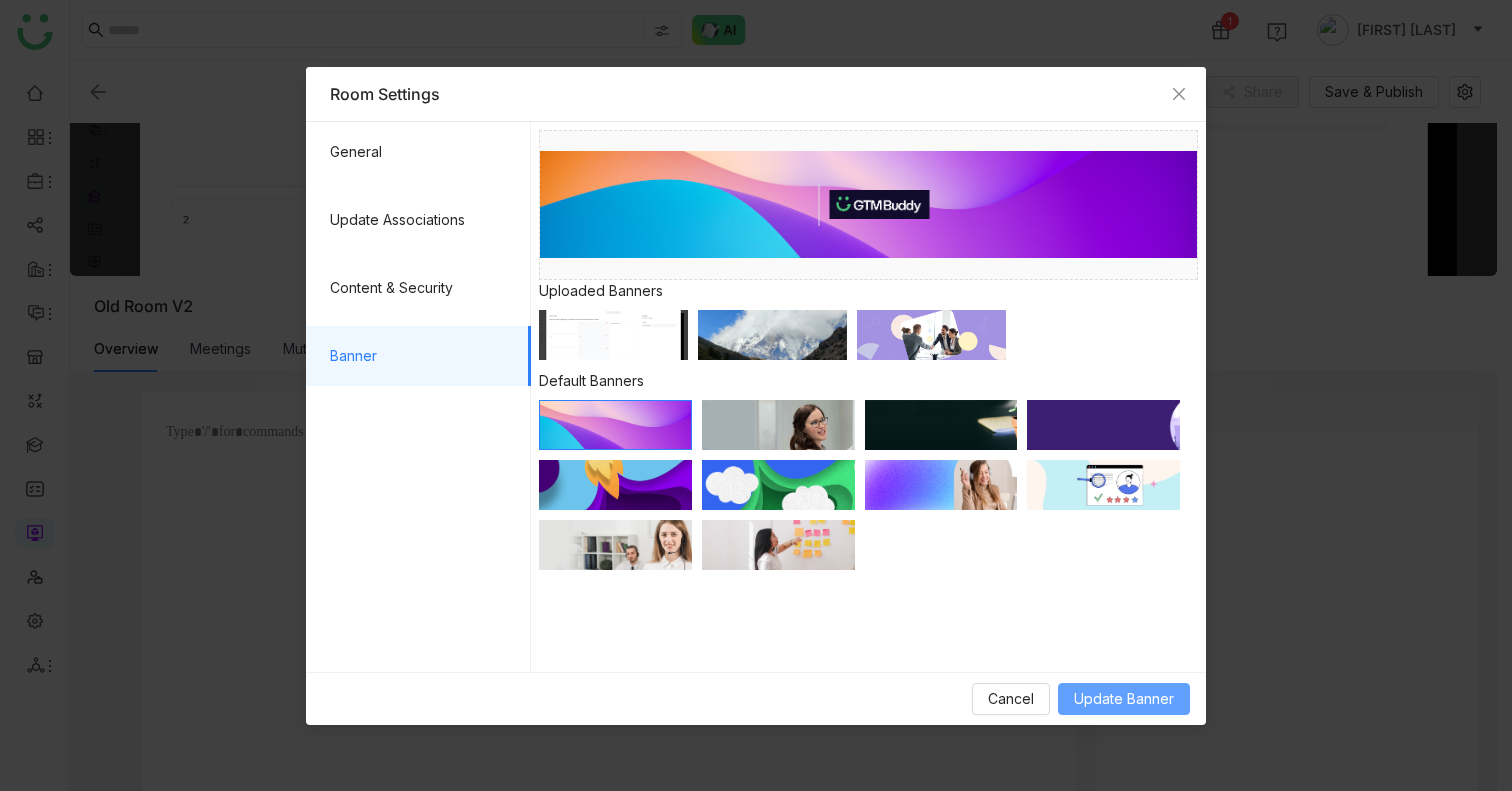 click on "Update Banner" at bounding box center [1124, 699] 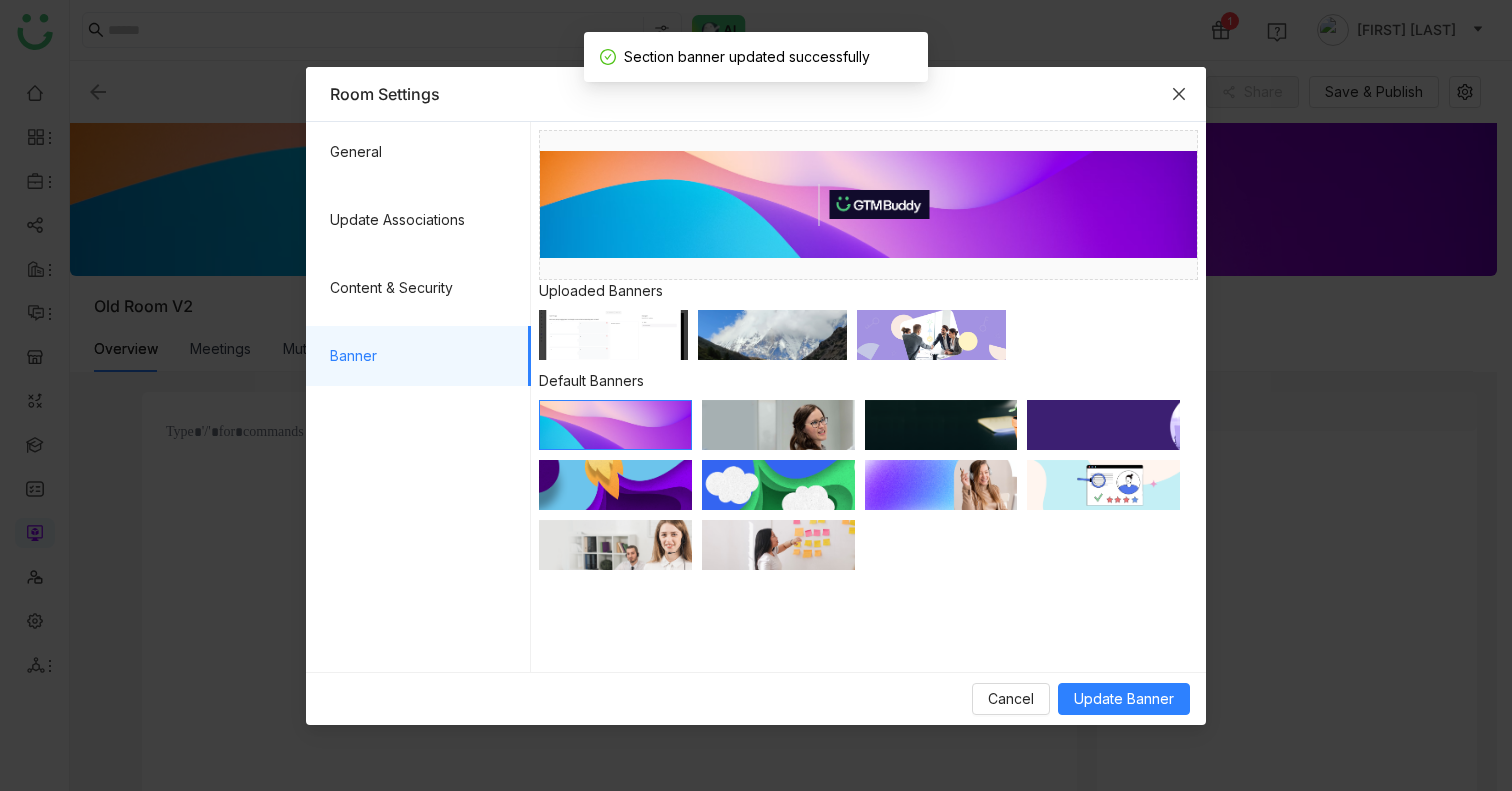 click 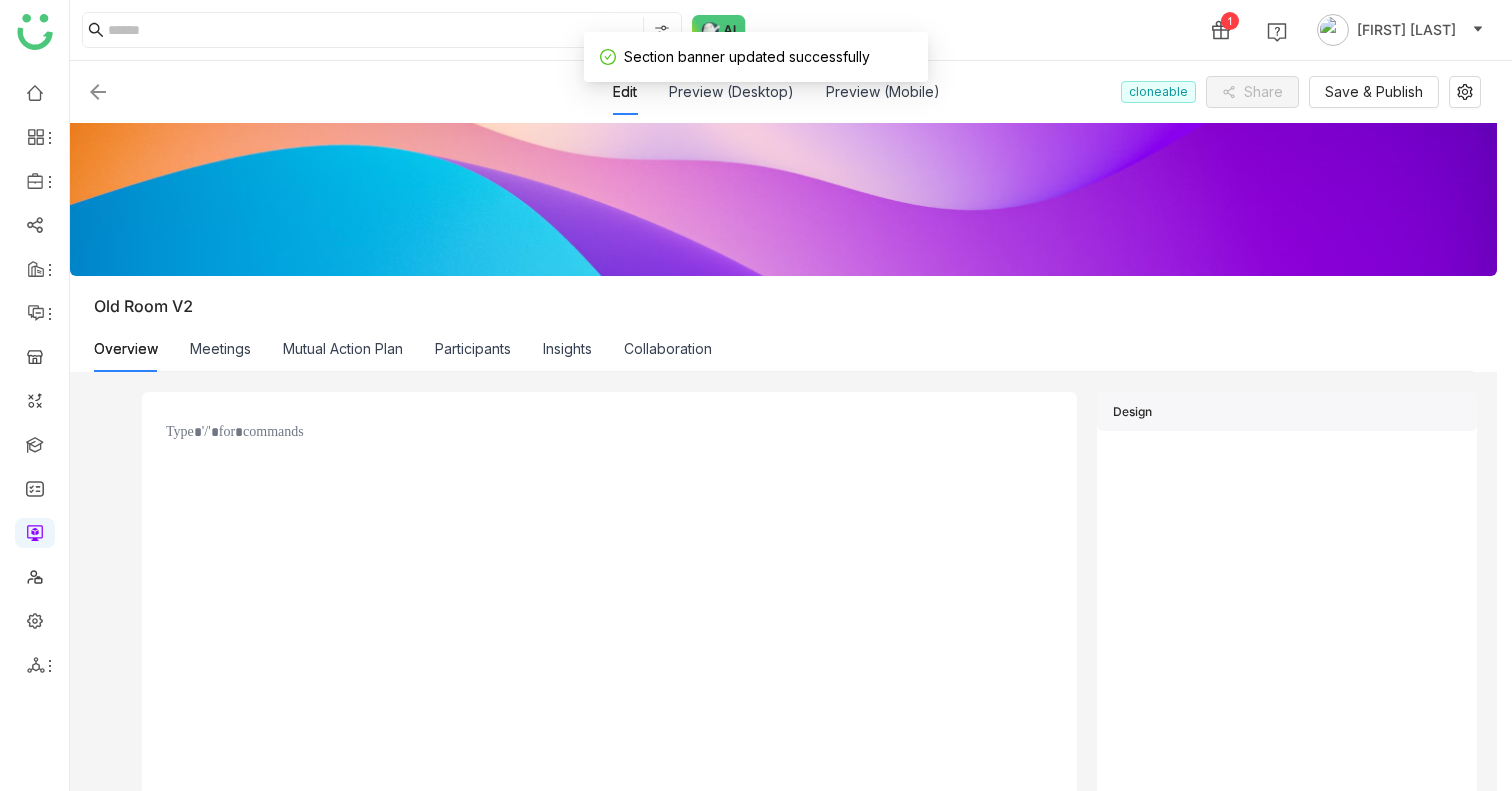 click on "Nothing found Text
Header
Rich Text
Banner
Image
Documents
Single Document
Divider
Embed HTML/URL
PandaDoc
Calendly" at bounding box center (609, 667) 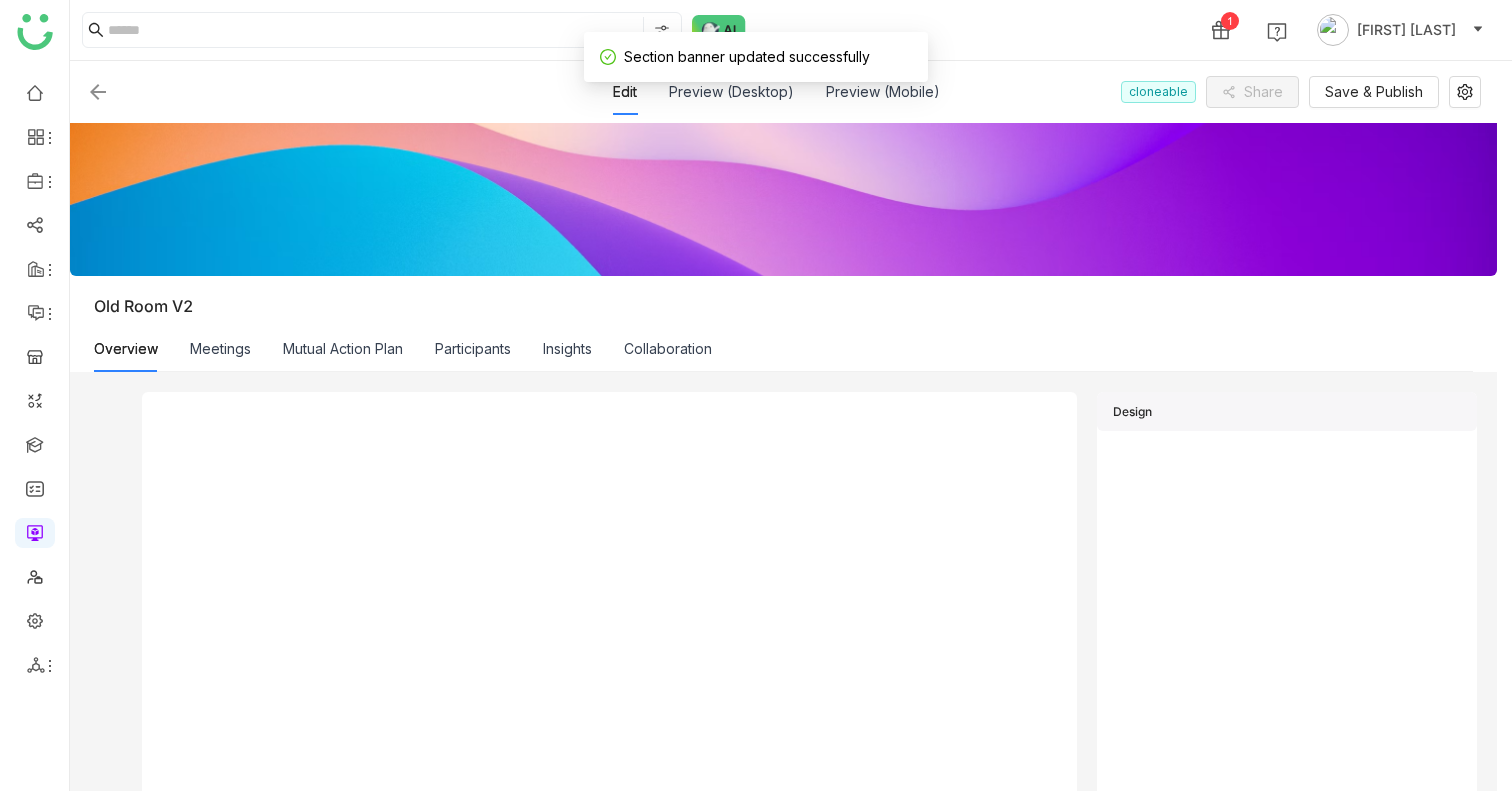 click at bounding box center [609, 433] 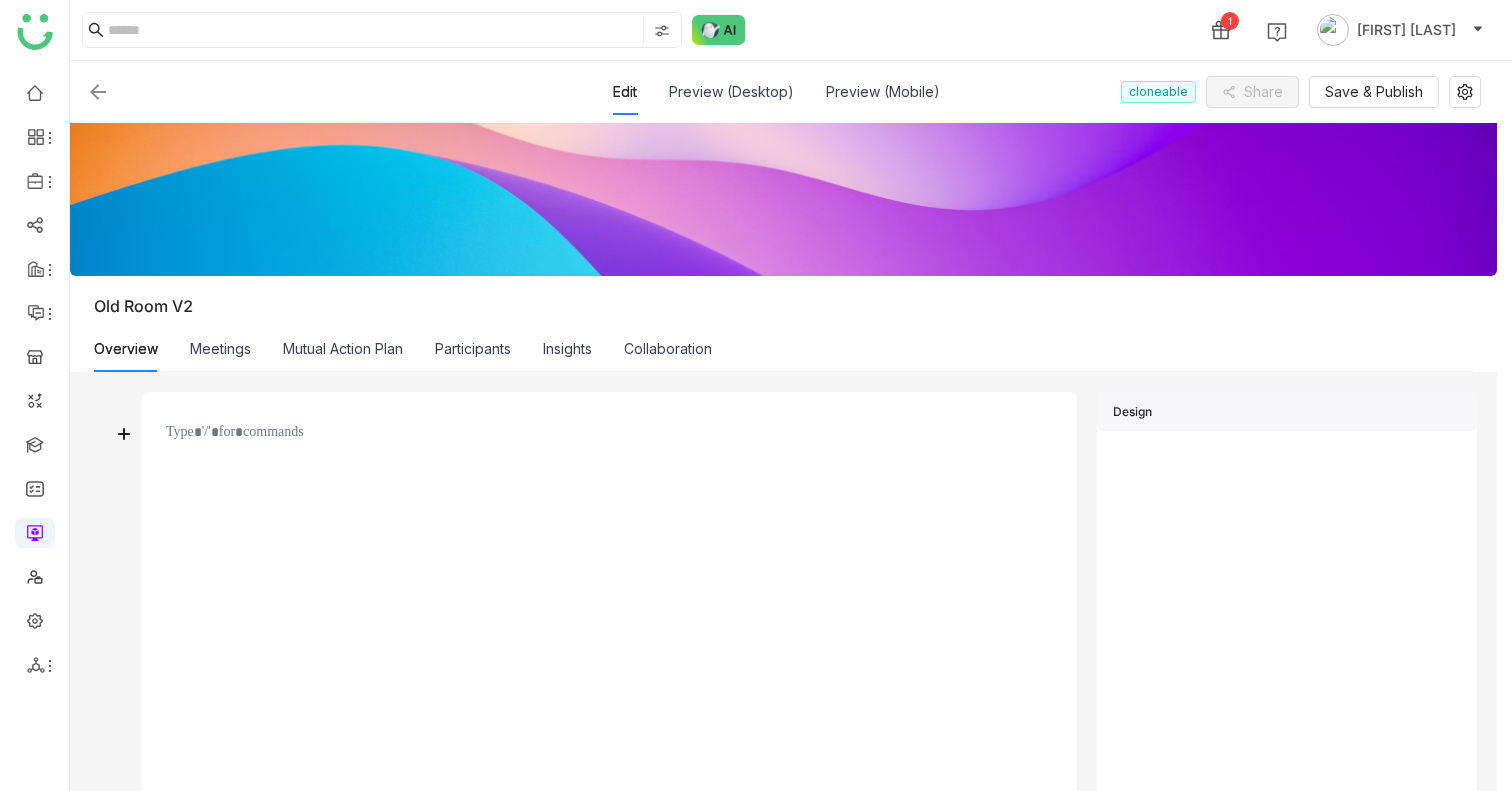 type 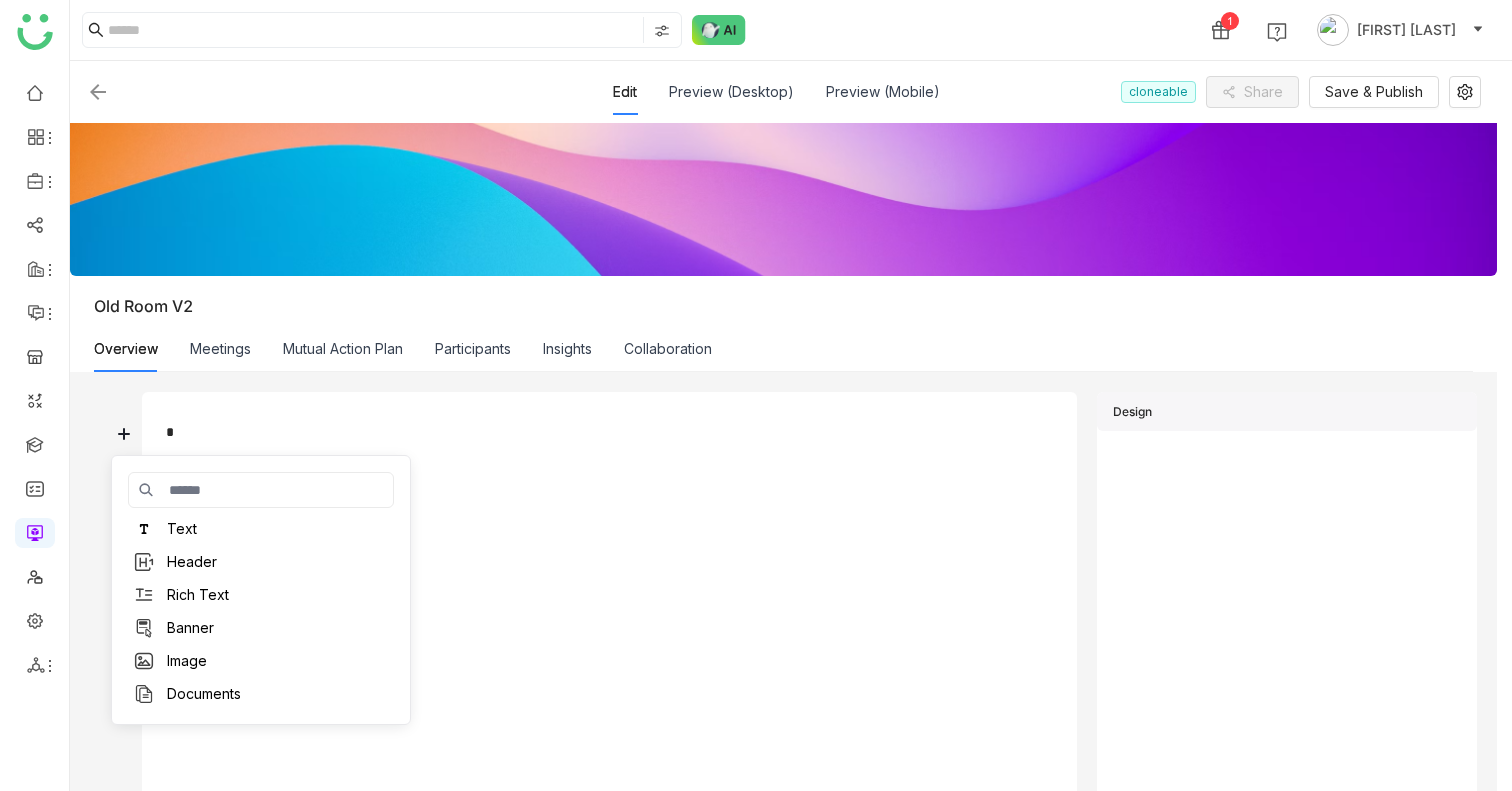 click on "Text" at bounding box center (261, 529) 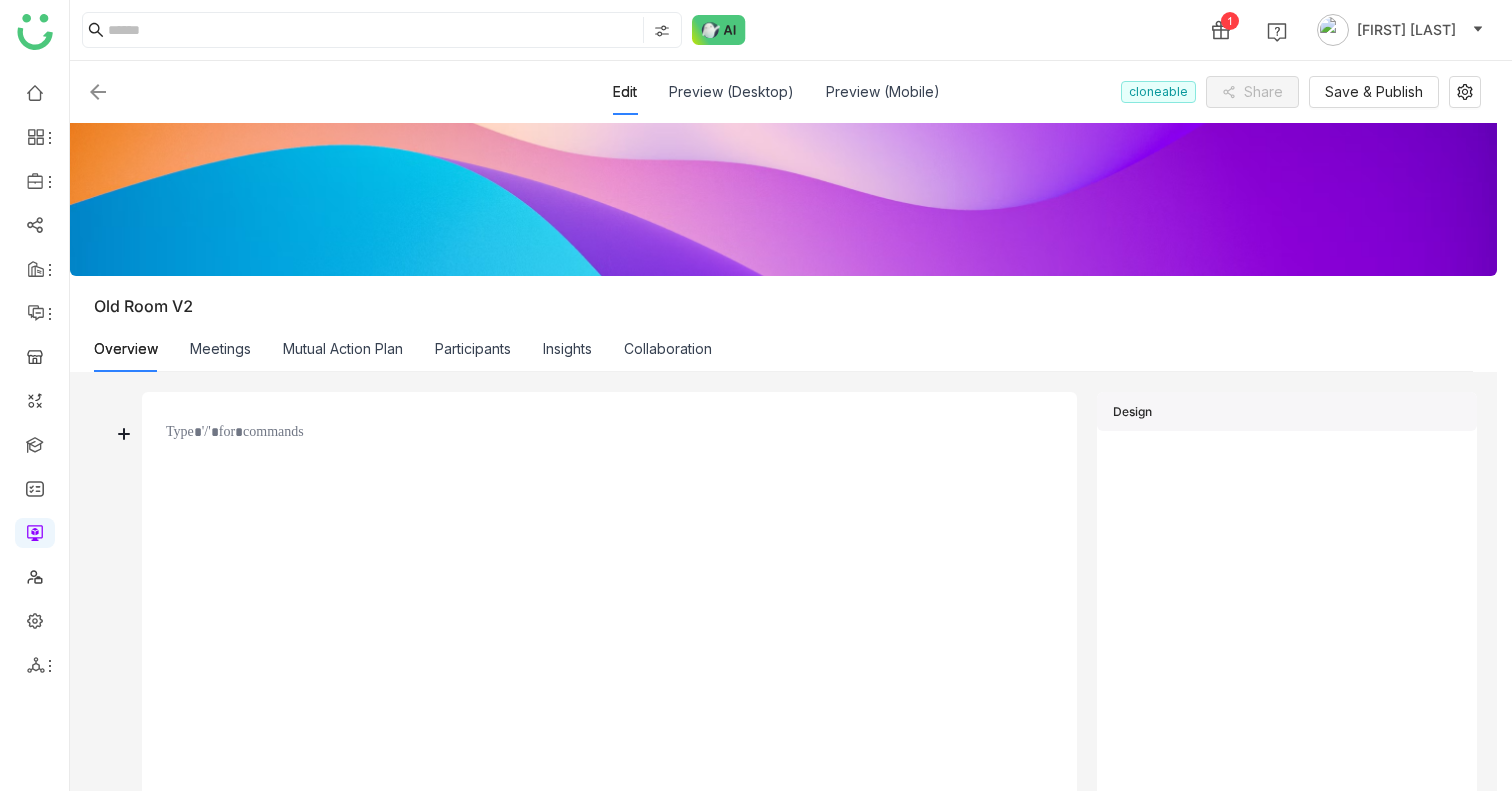click at bounding box center (609, 433) 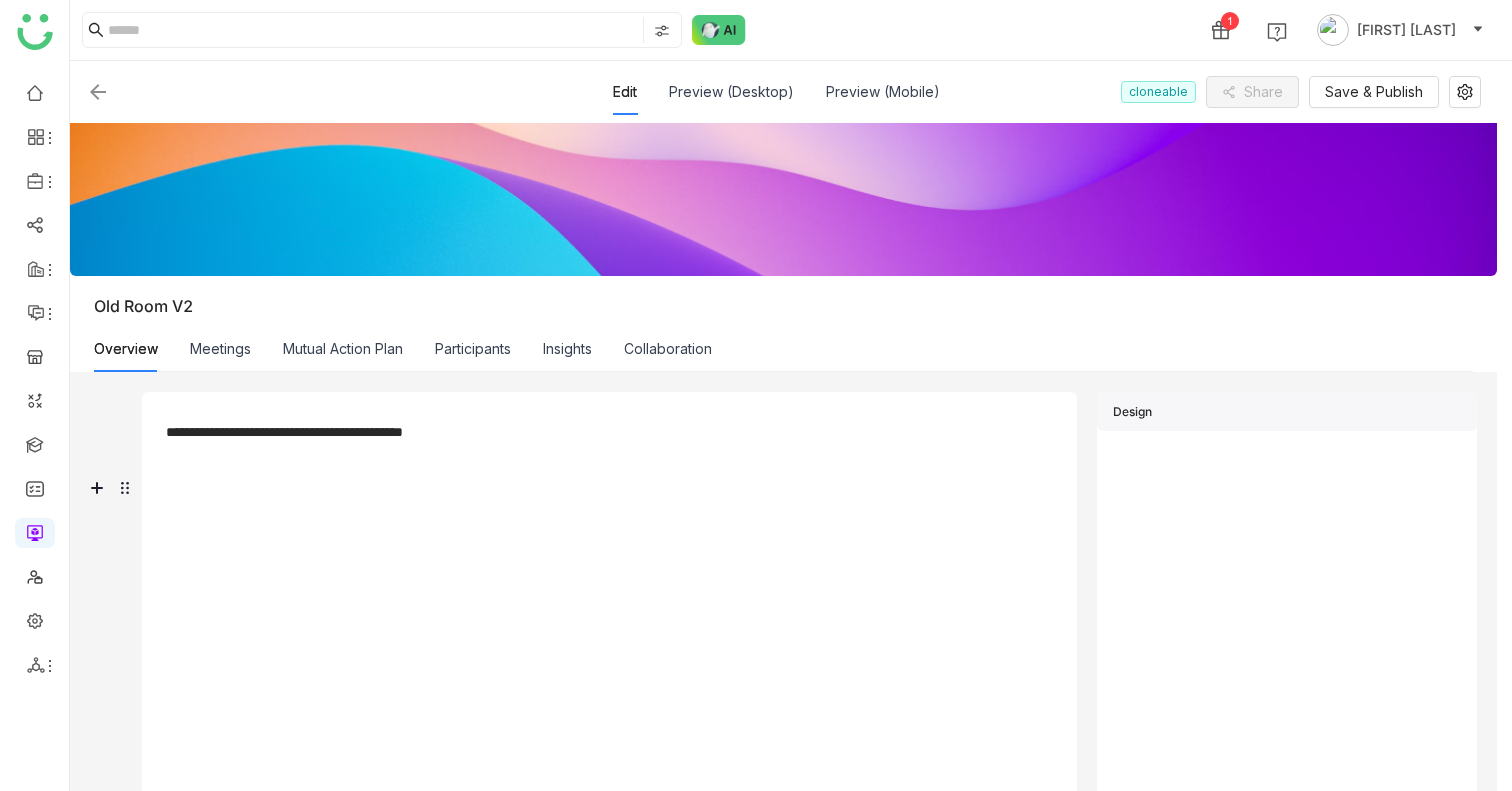 click on "**********" at bounding box center (609, 609) 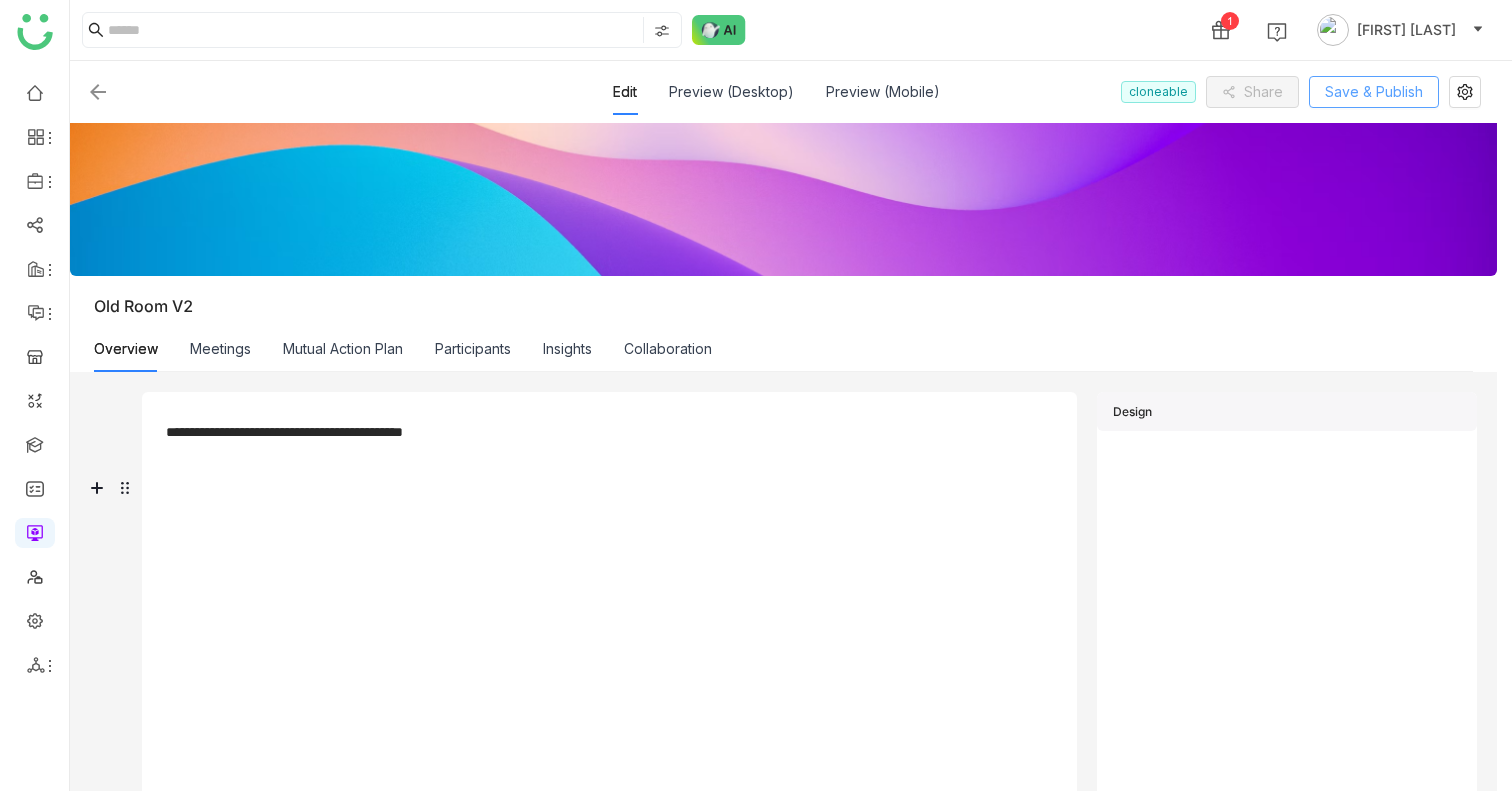 click on "Save & Publish" at bounding box center [1374, 92] 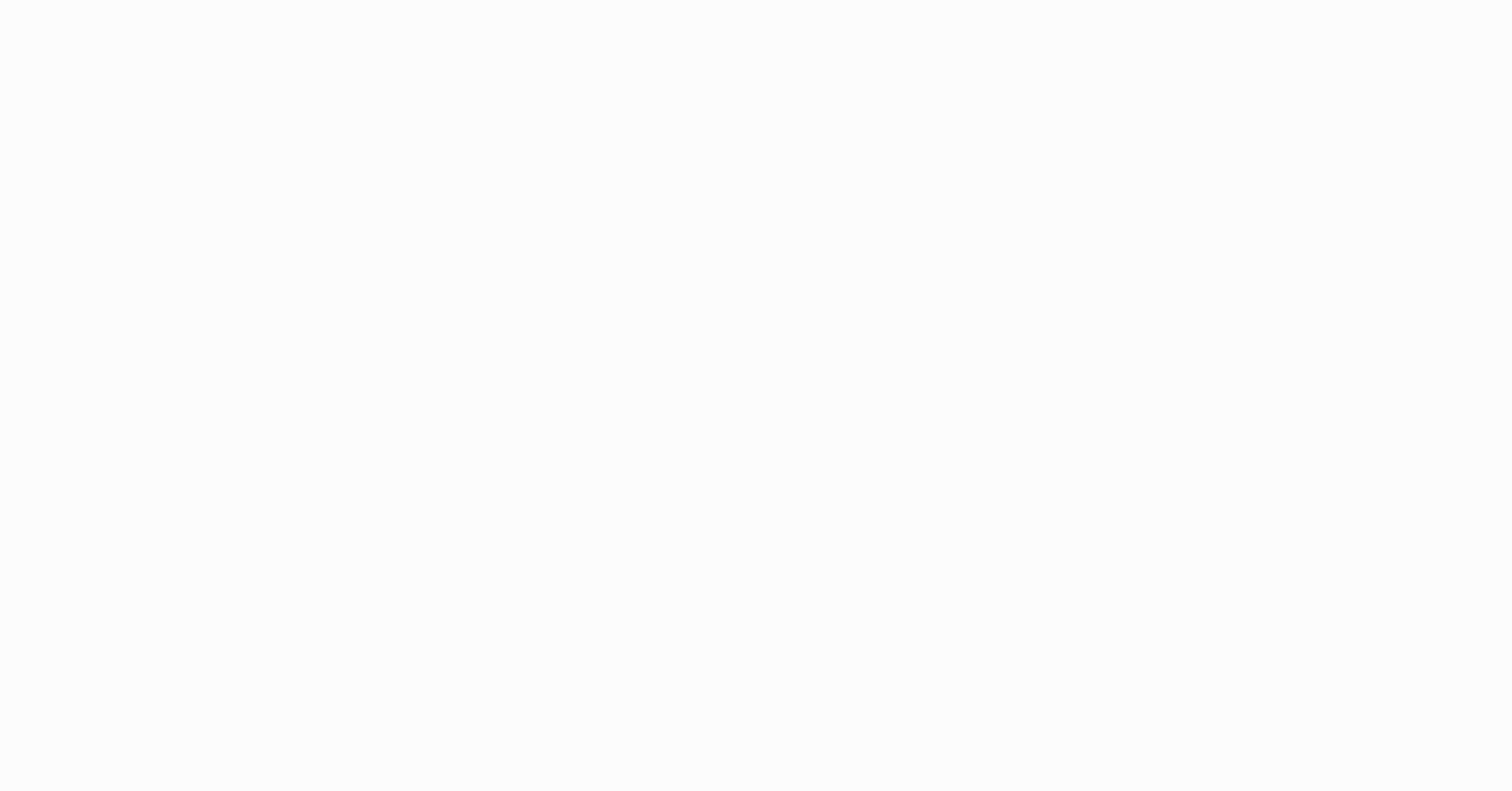 scroll, scrollTop: 0, scrollLeft: 0, axis: both 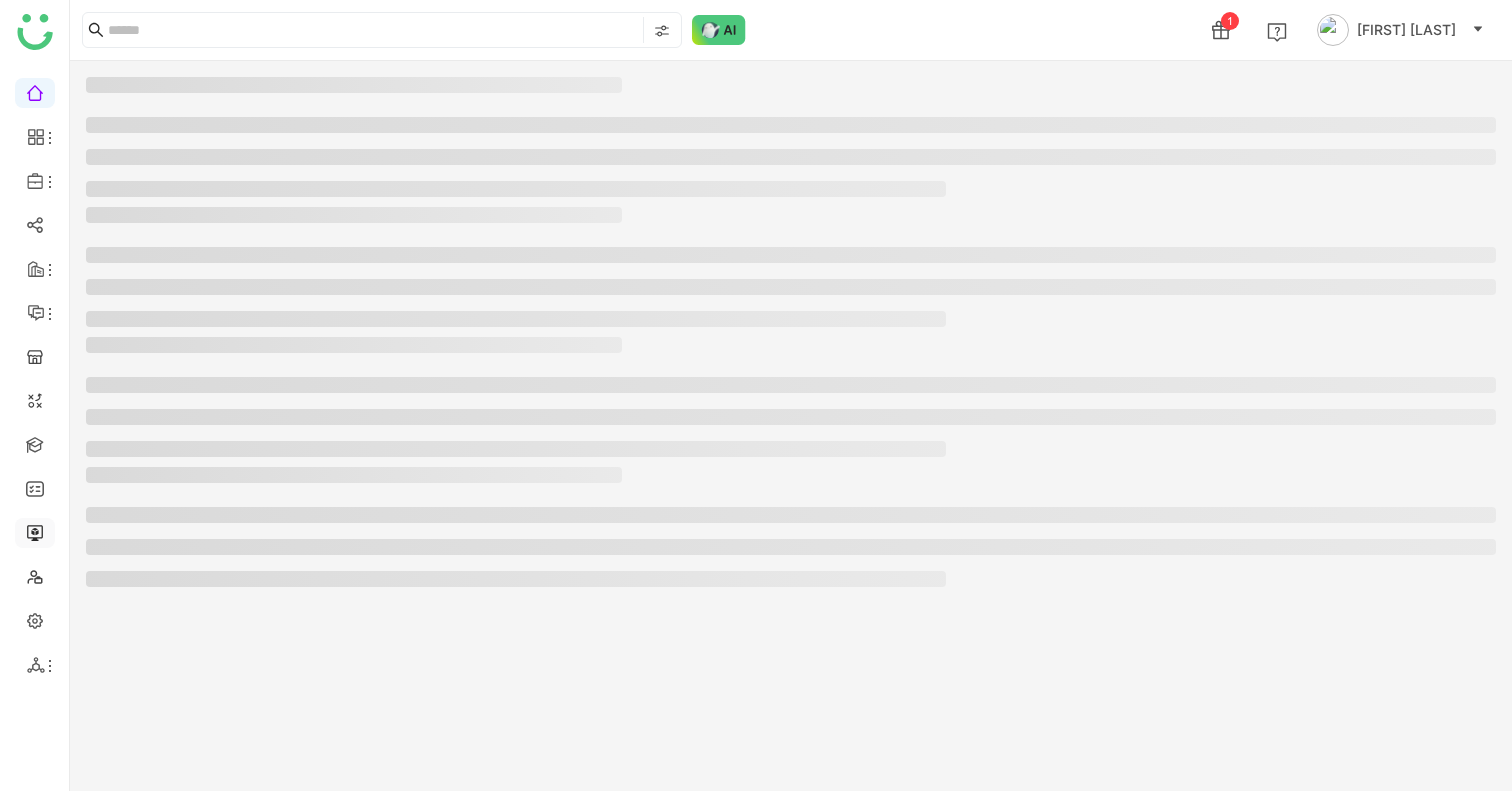 click at bounding box center [35, 531] 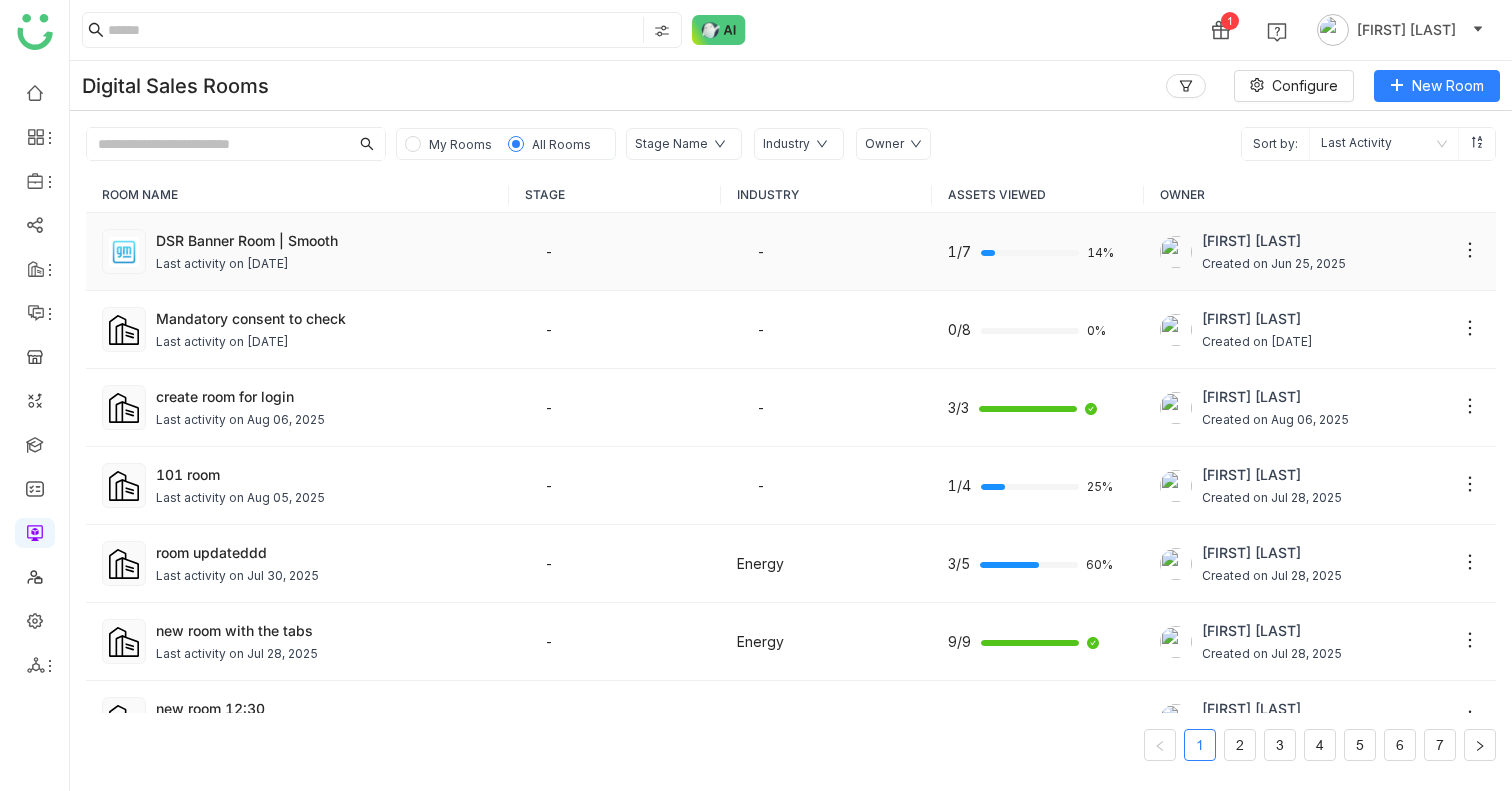 click on "Last activity on [DATE]" 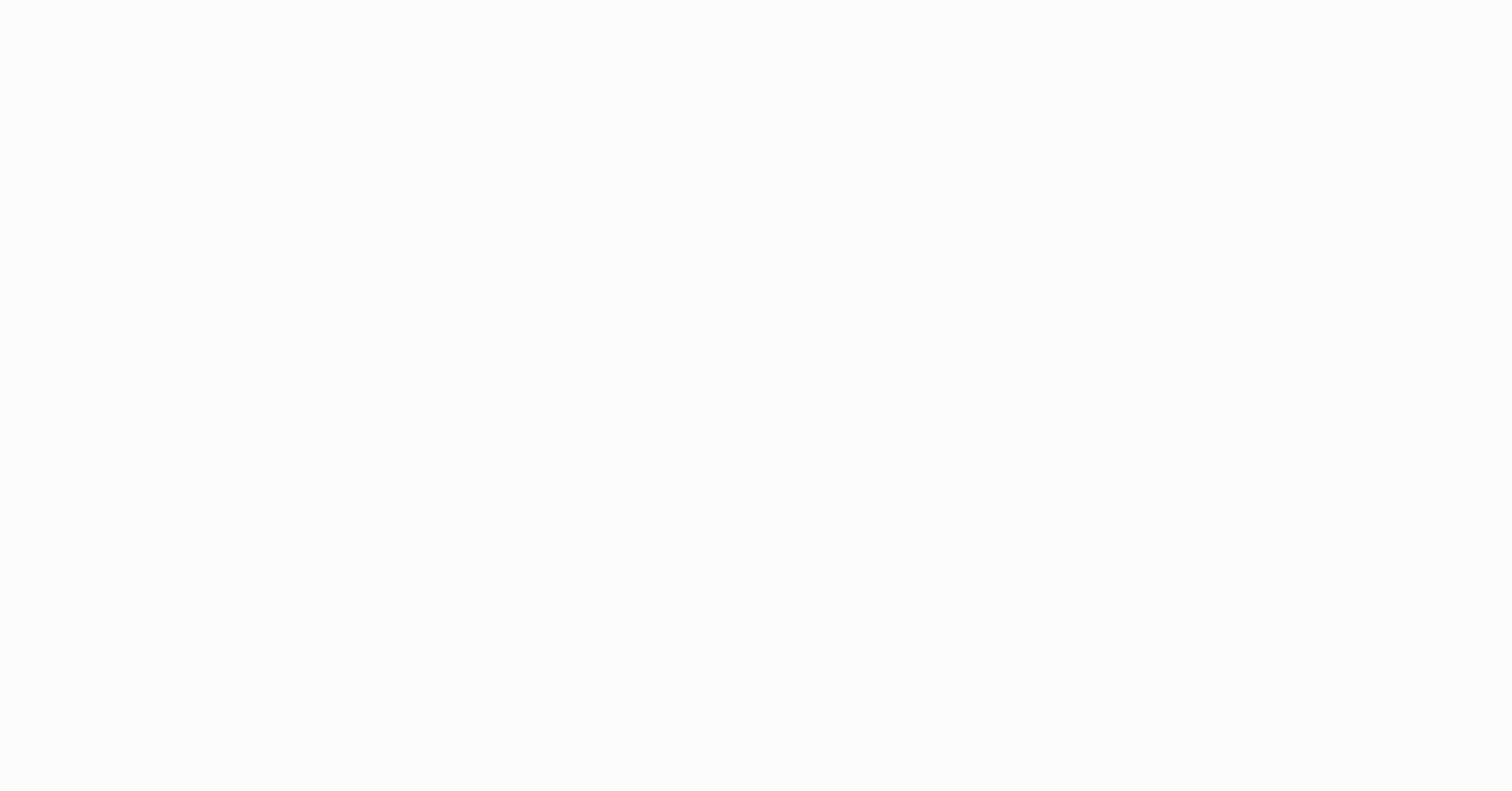 scroll, scrollTop: 0, scrollLeft: 0, axis: both 